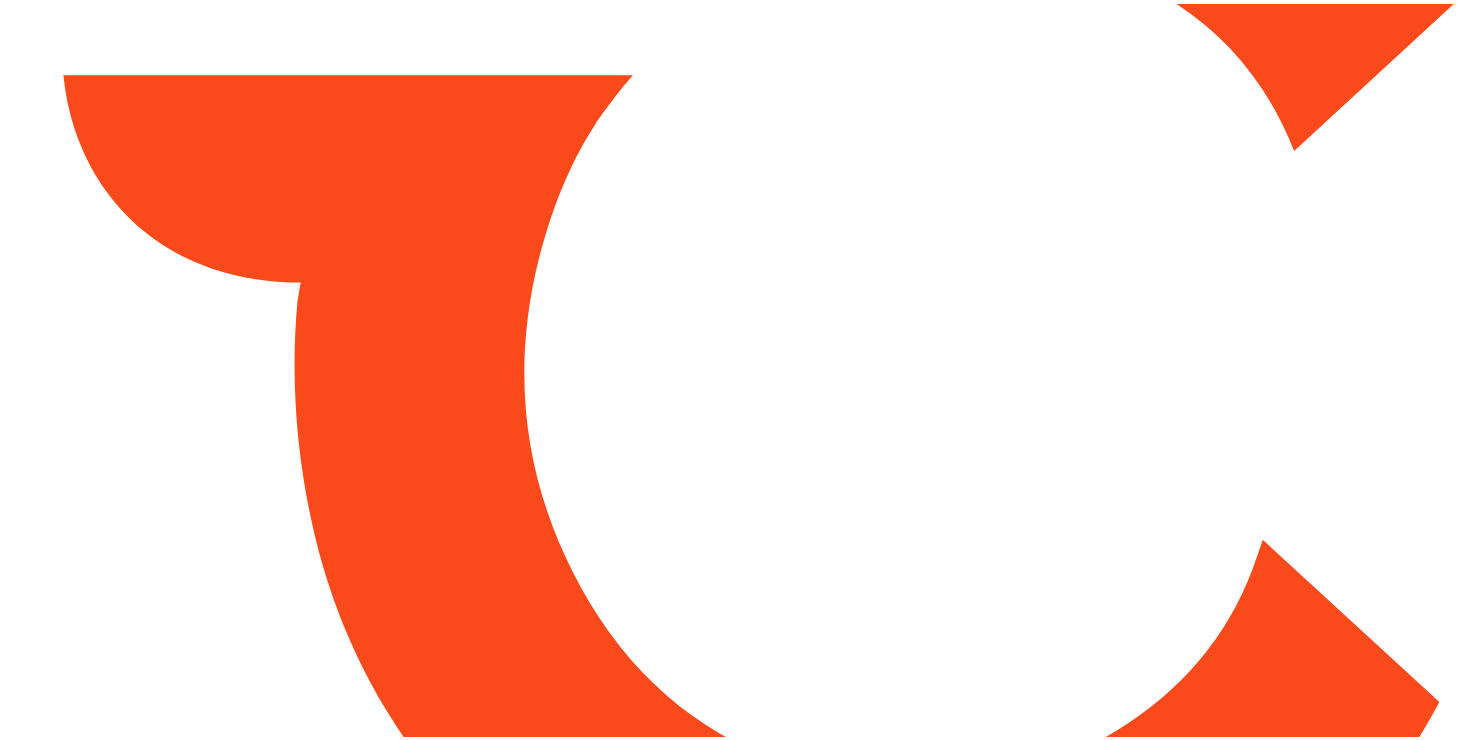 scroll, scrollTop: 0, scrollLeft: 0, axis: both 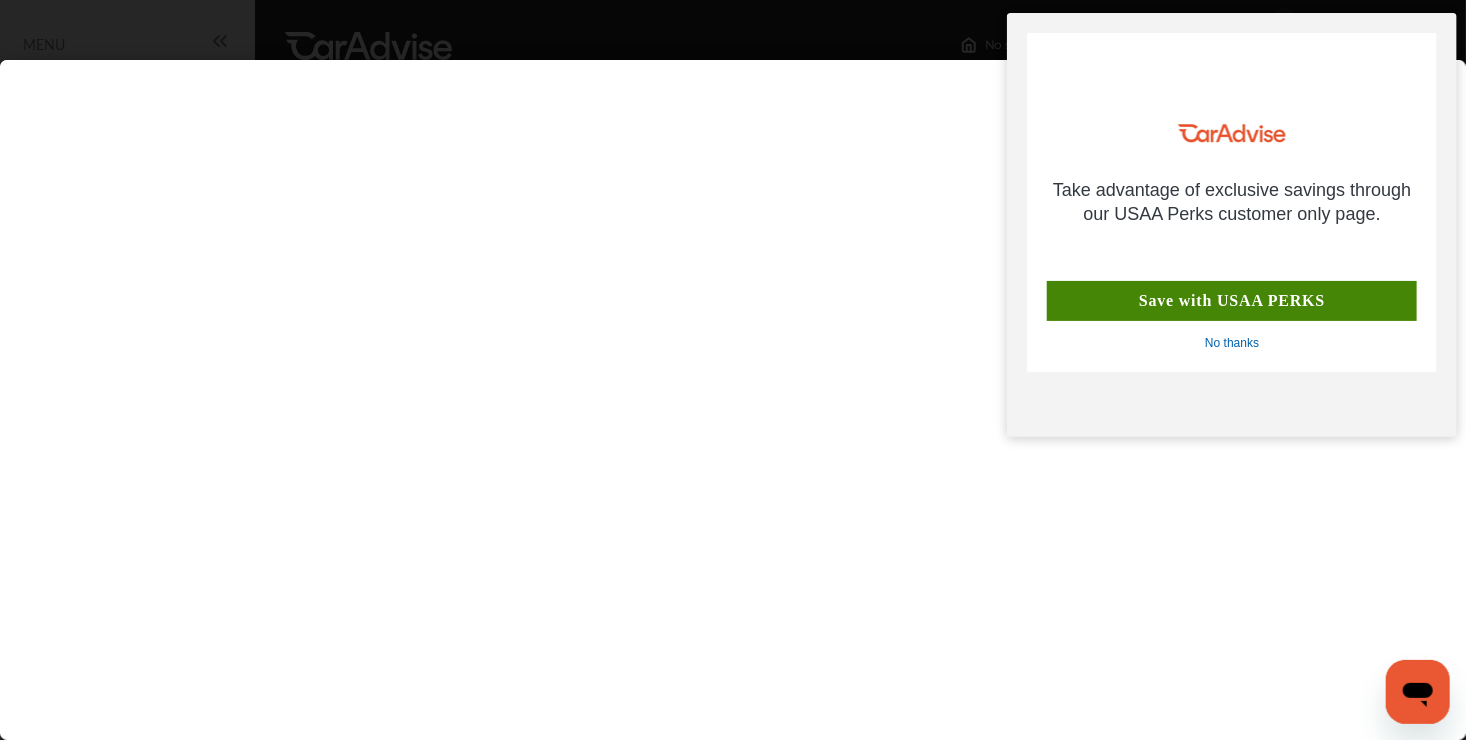 click at bounding box center (733, 380) 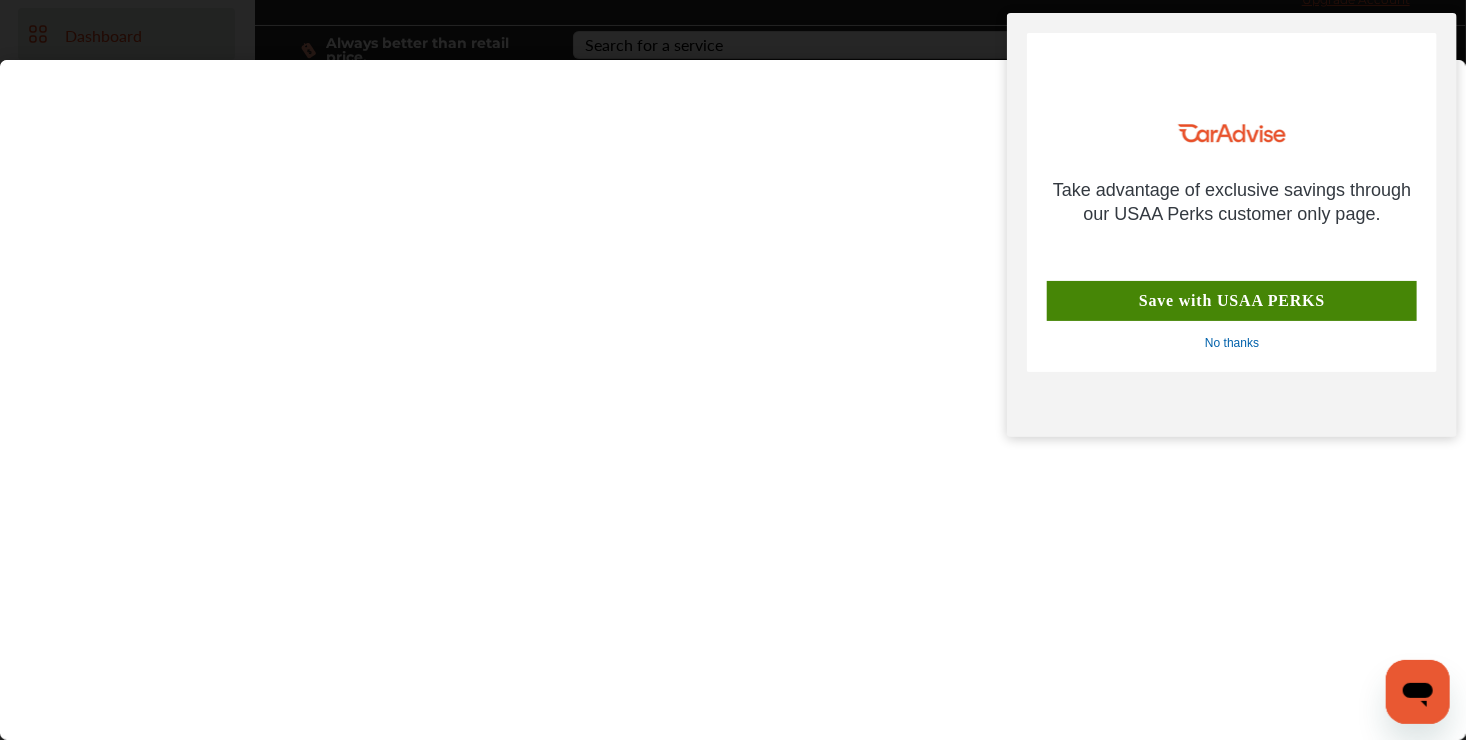 scroll, scrollTop: 100, scrollLeft: 0, axis: vertical 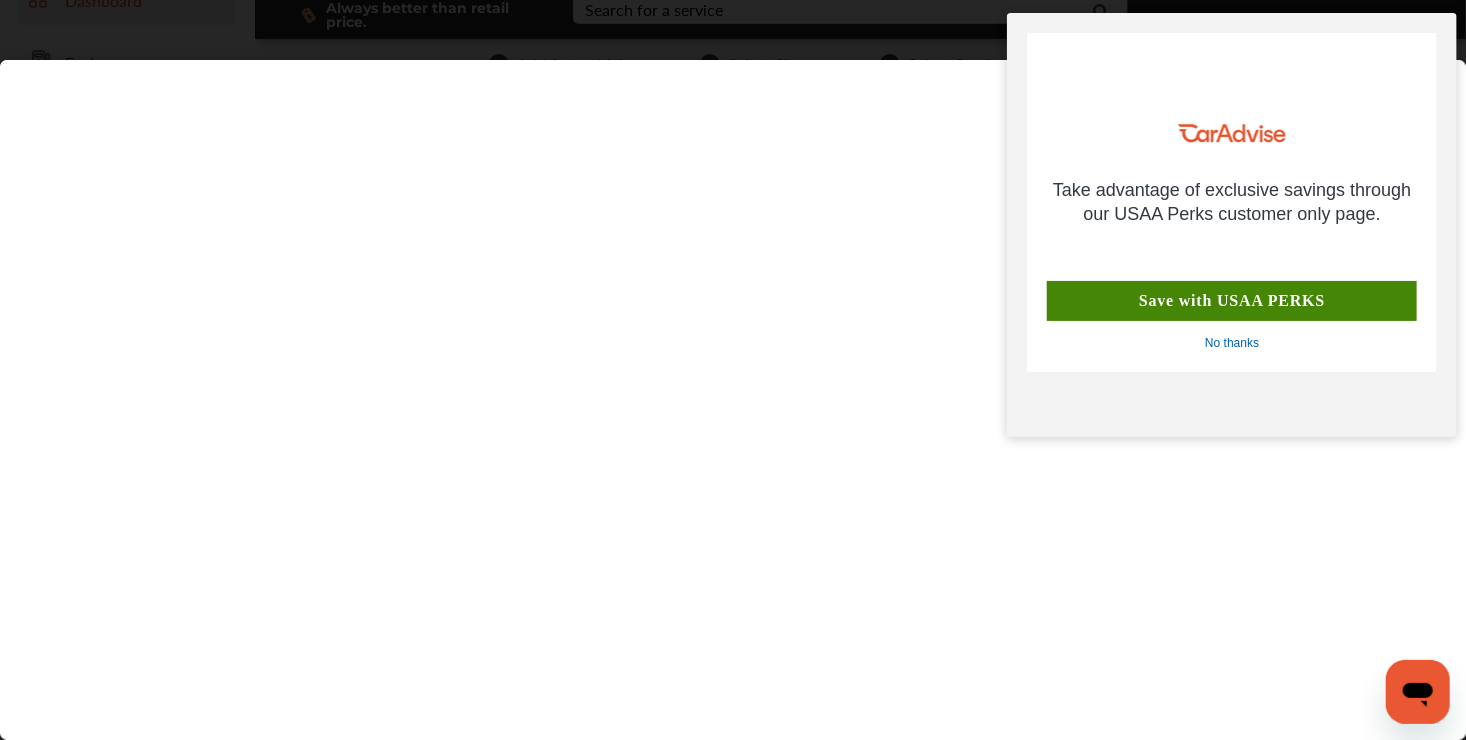 click on "**********" at bounding box center (733, 380) 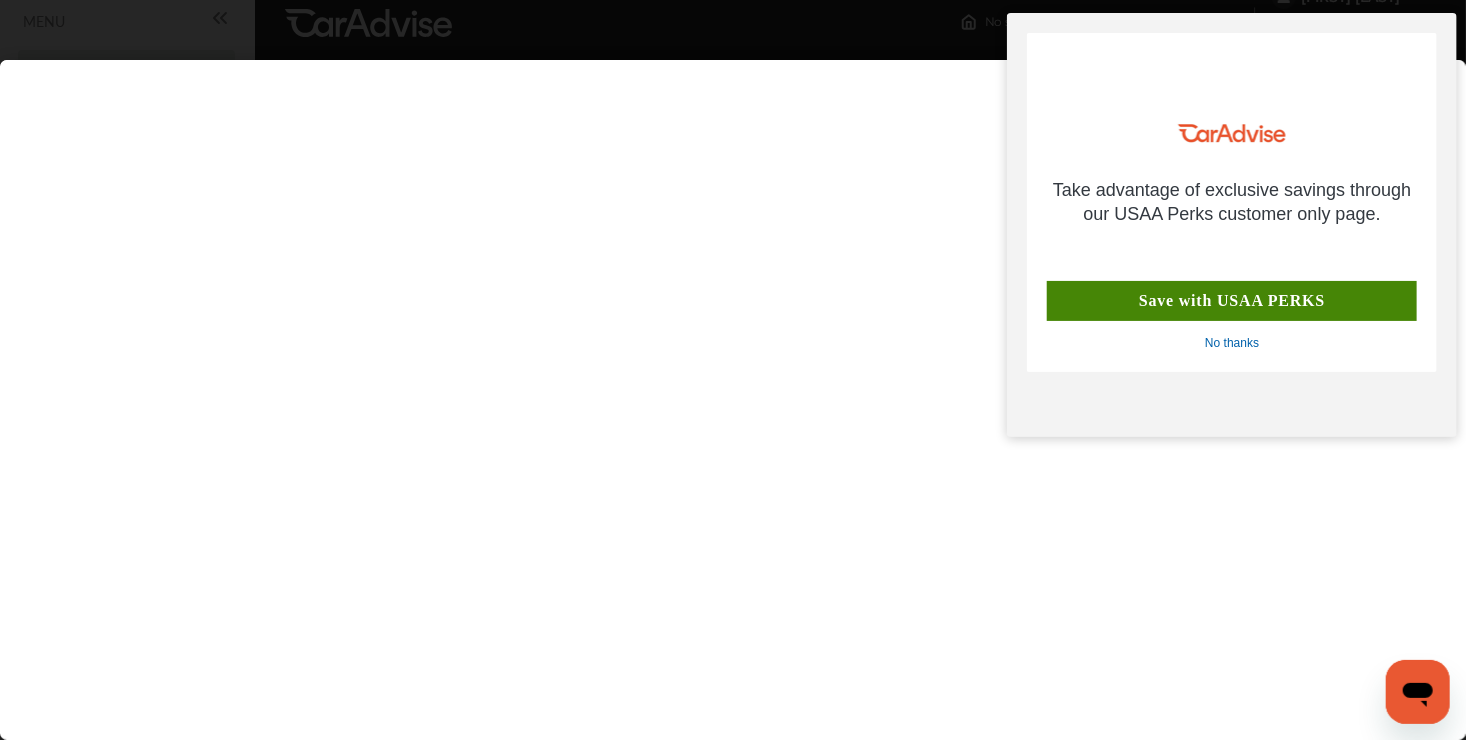scroll, scrollTop: 0, scrollLeft: 0, axis: both 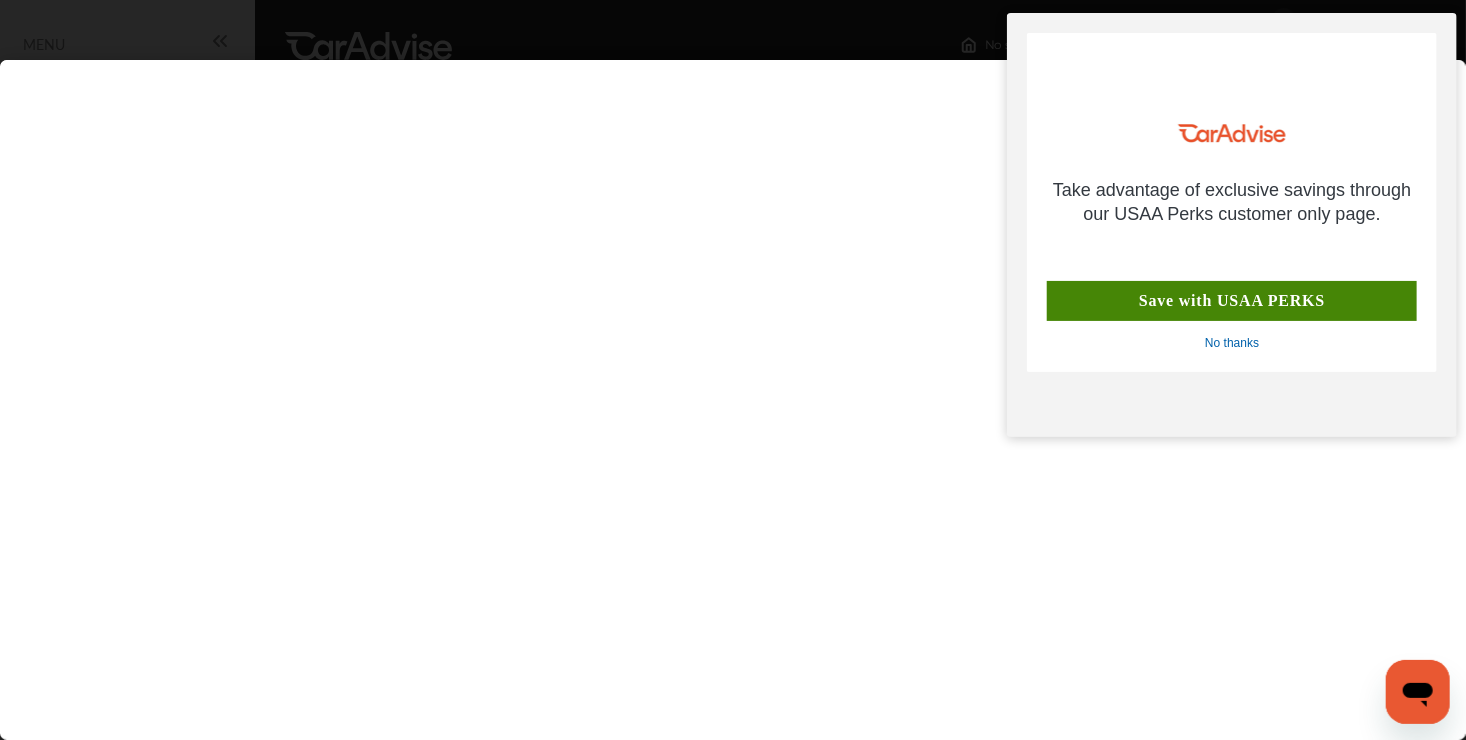 click at bounding box center (733, 380) 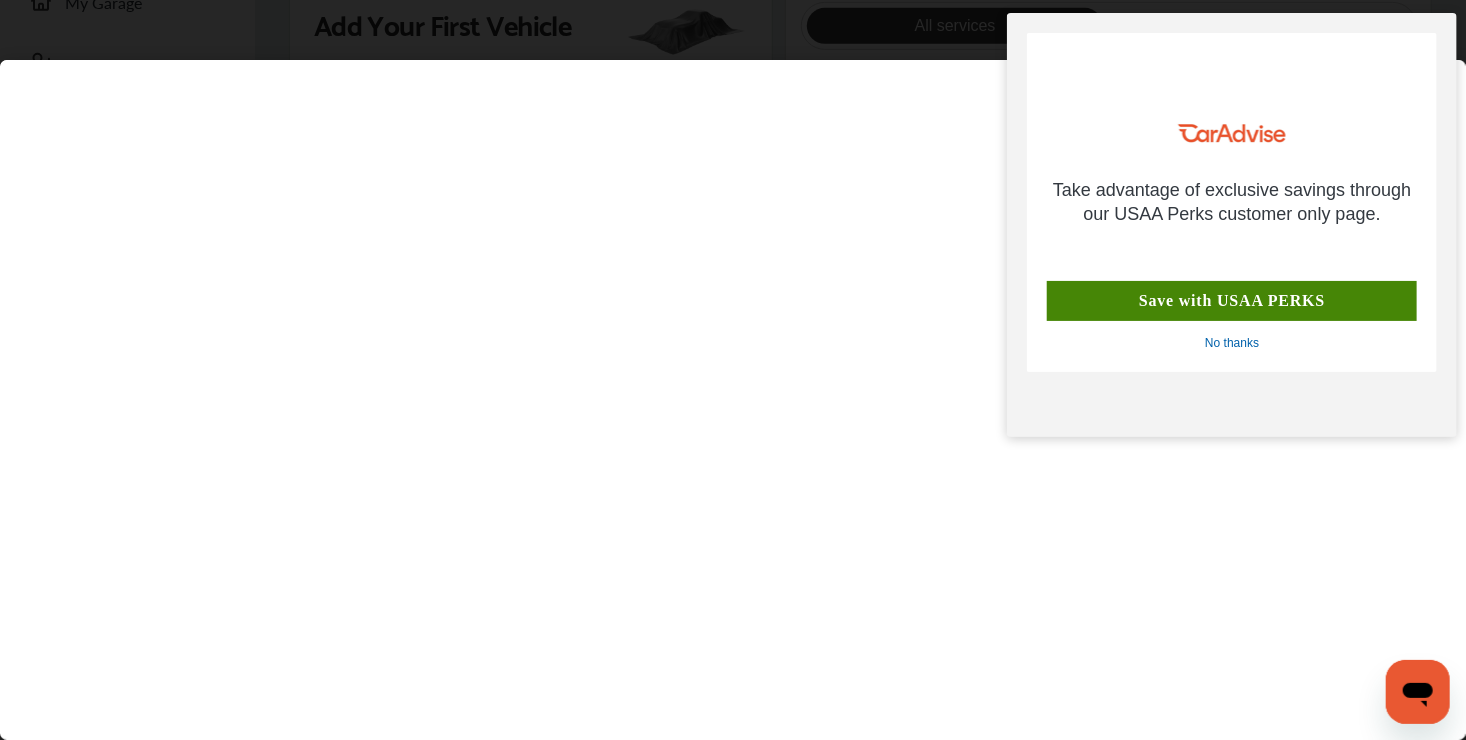 scroll, scrollTop: 600, scrollLeft: 0, axis: vertical 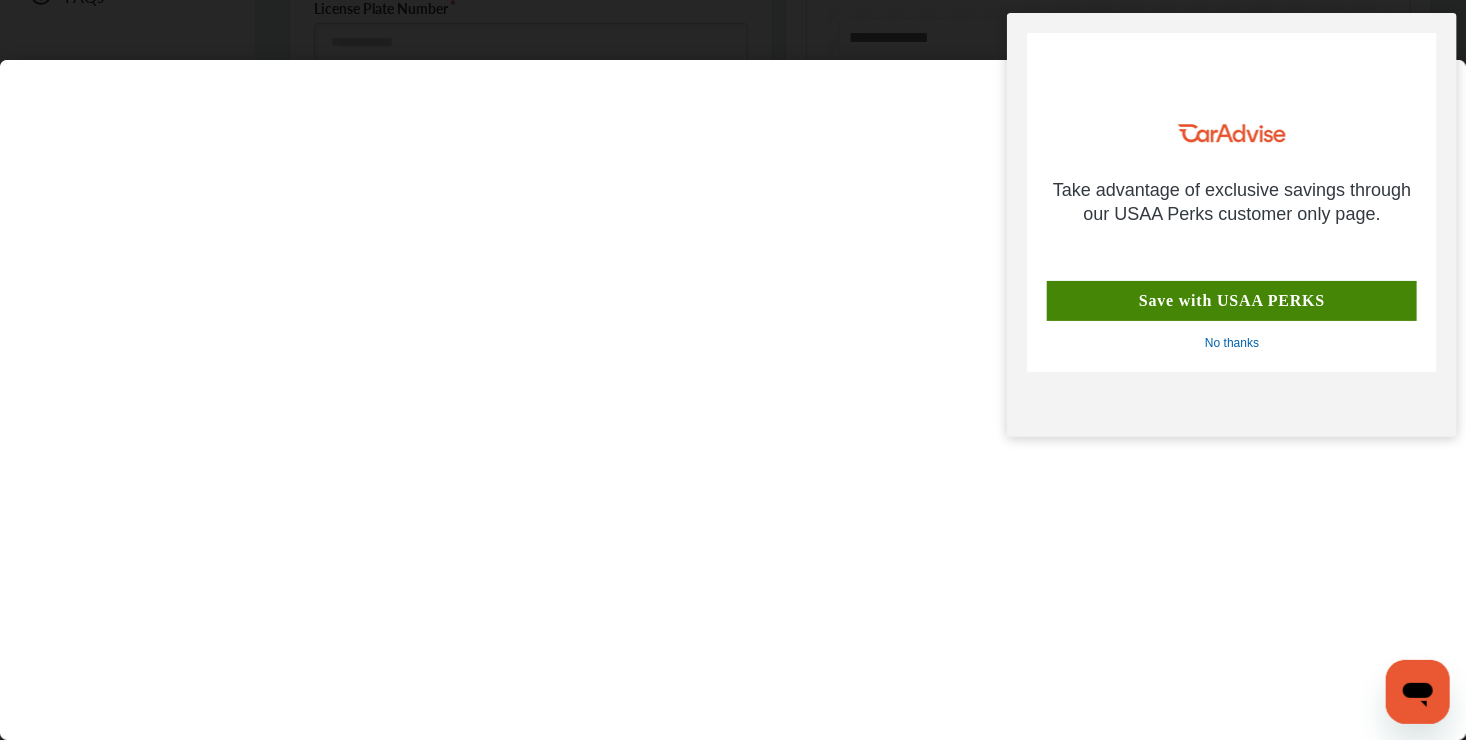 click at bounding box center [733, 380] 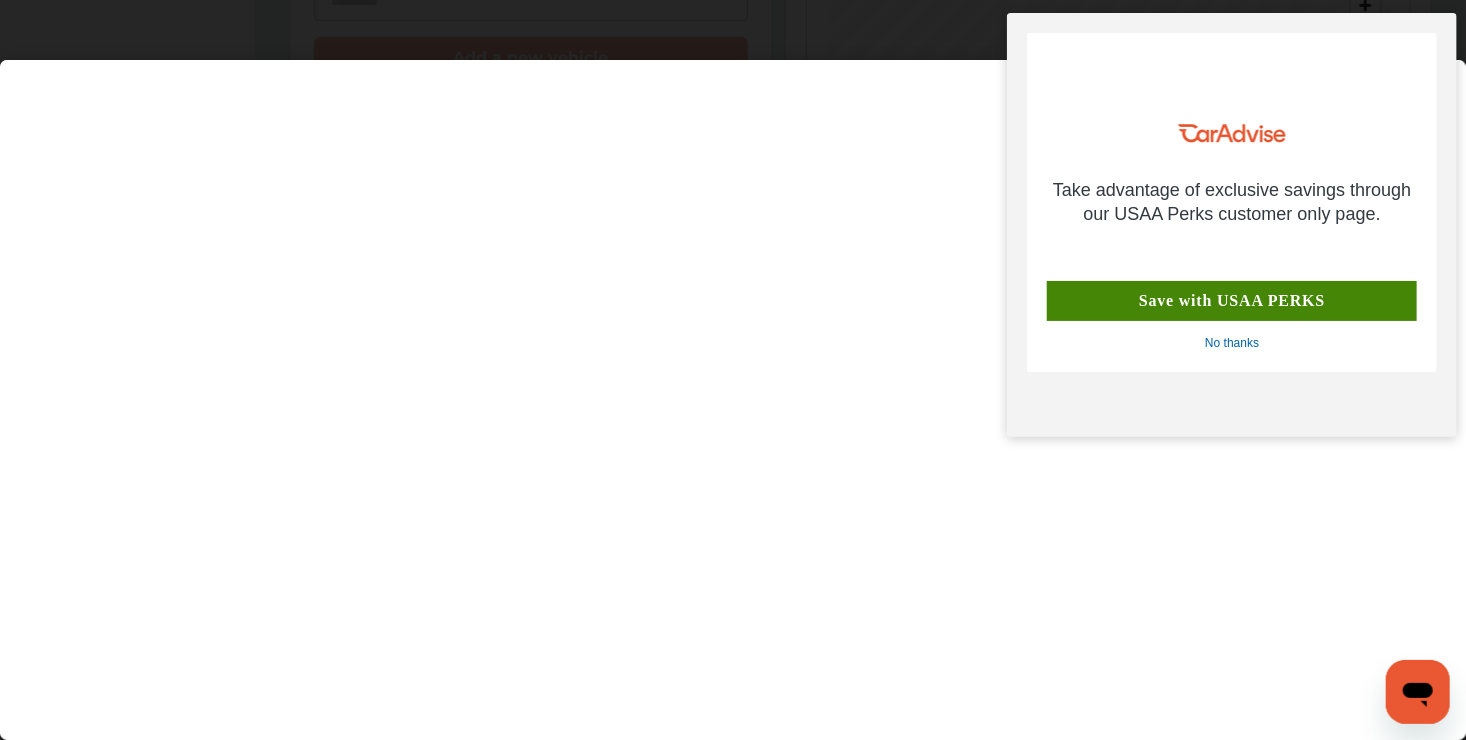 scroll, scrollTop: 800, scrollLeft: 0, axis: vertical 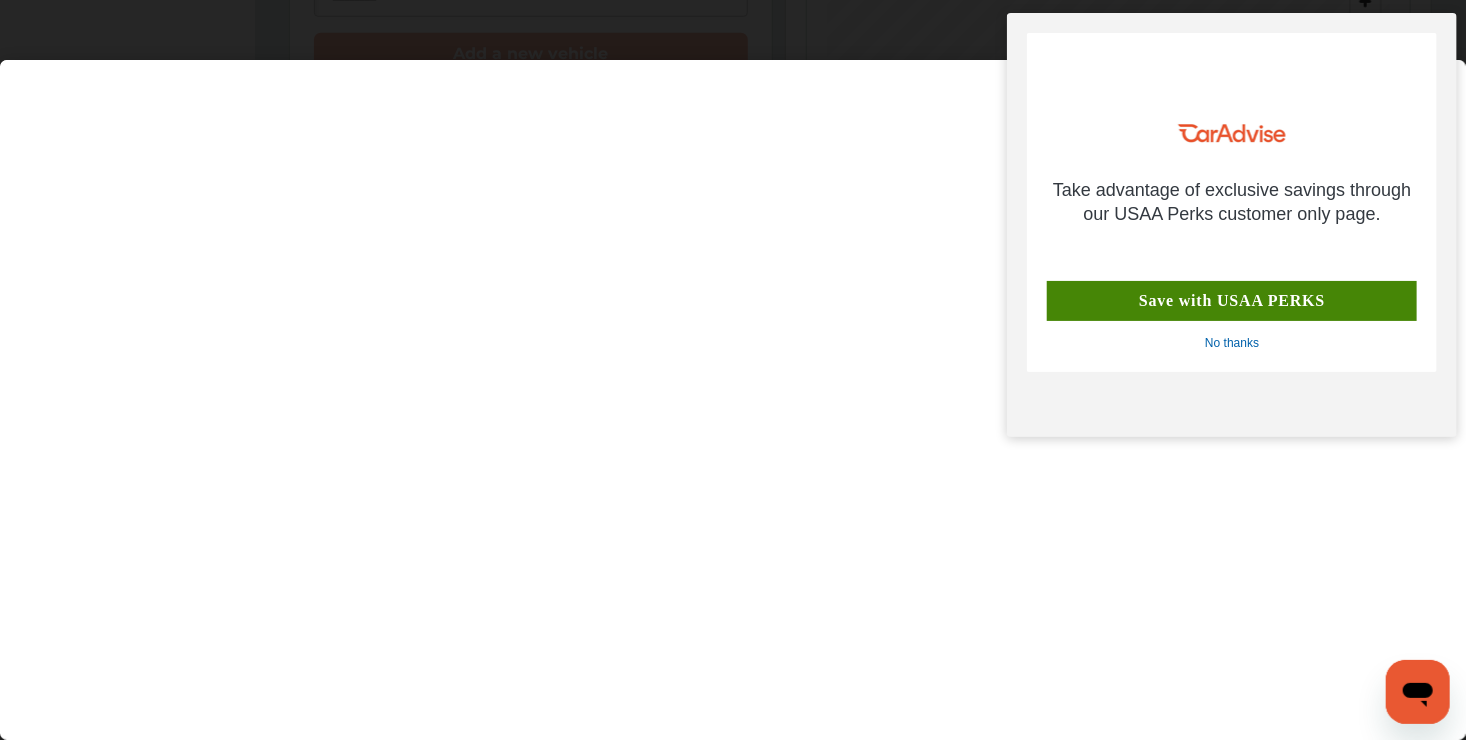 click at bounding box center [733, 380] 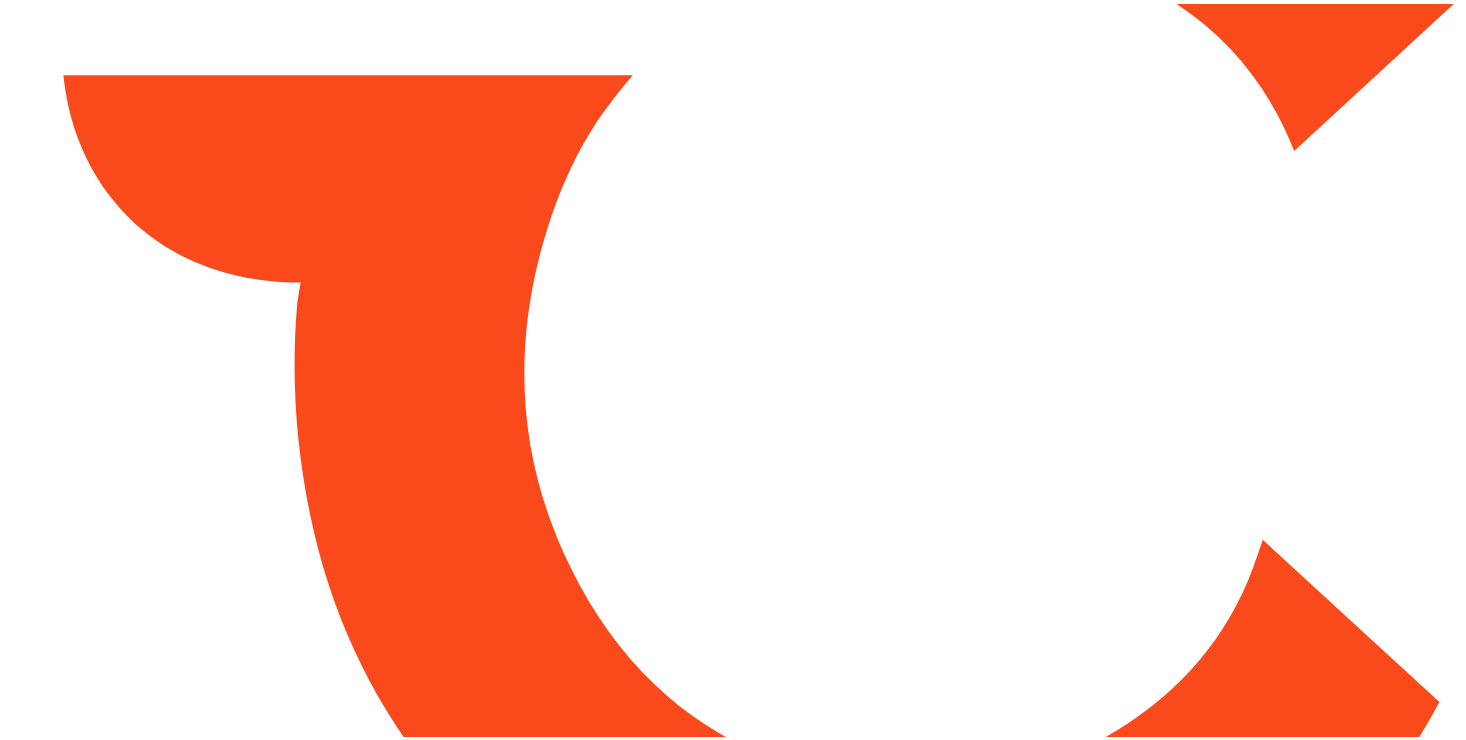 scroll, scrollTop: 0, scrollLeft: 0, axis: both 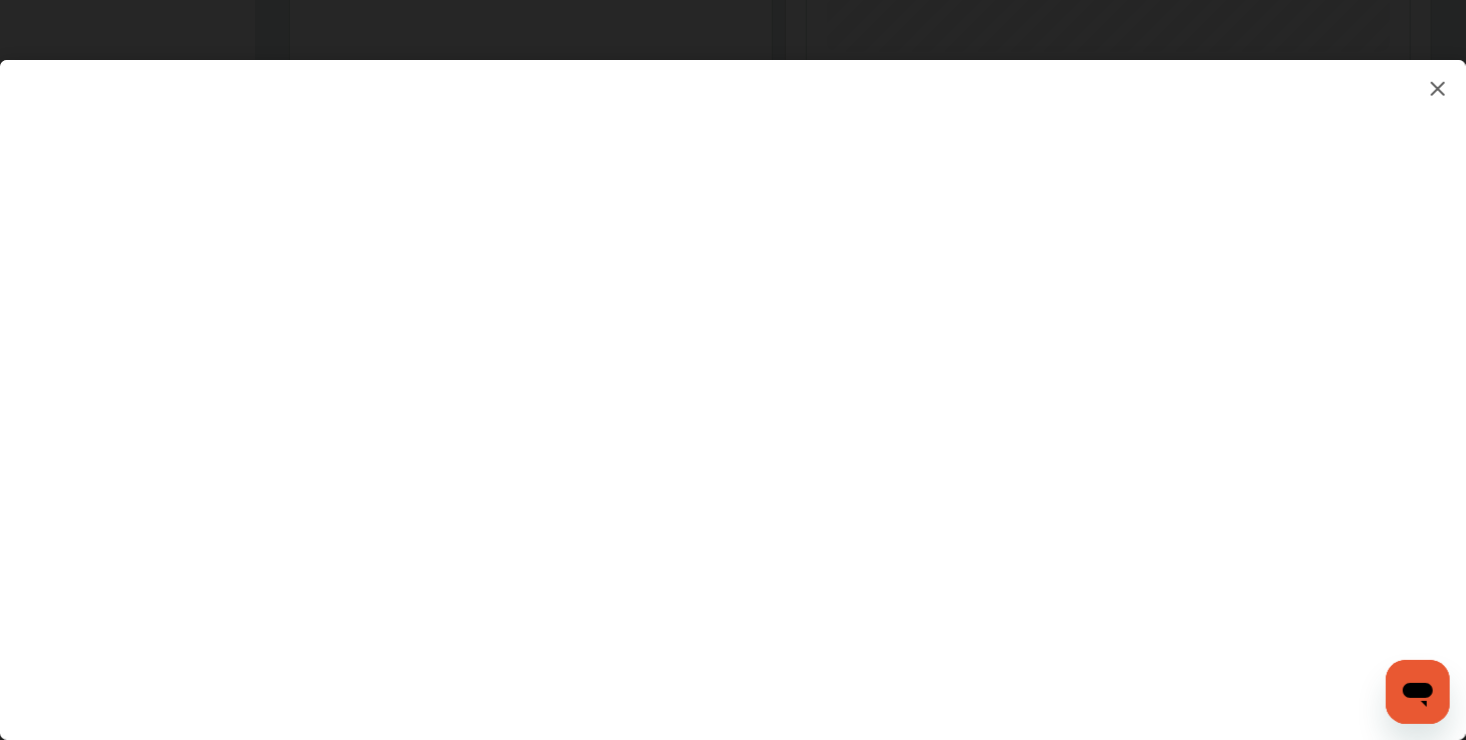 click at bounding box center [733, 380] 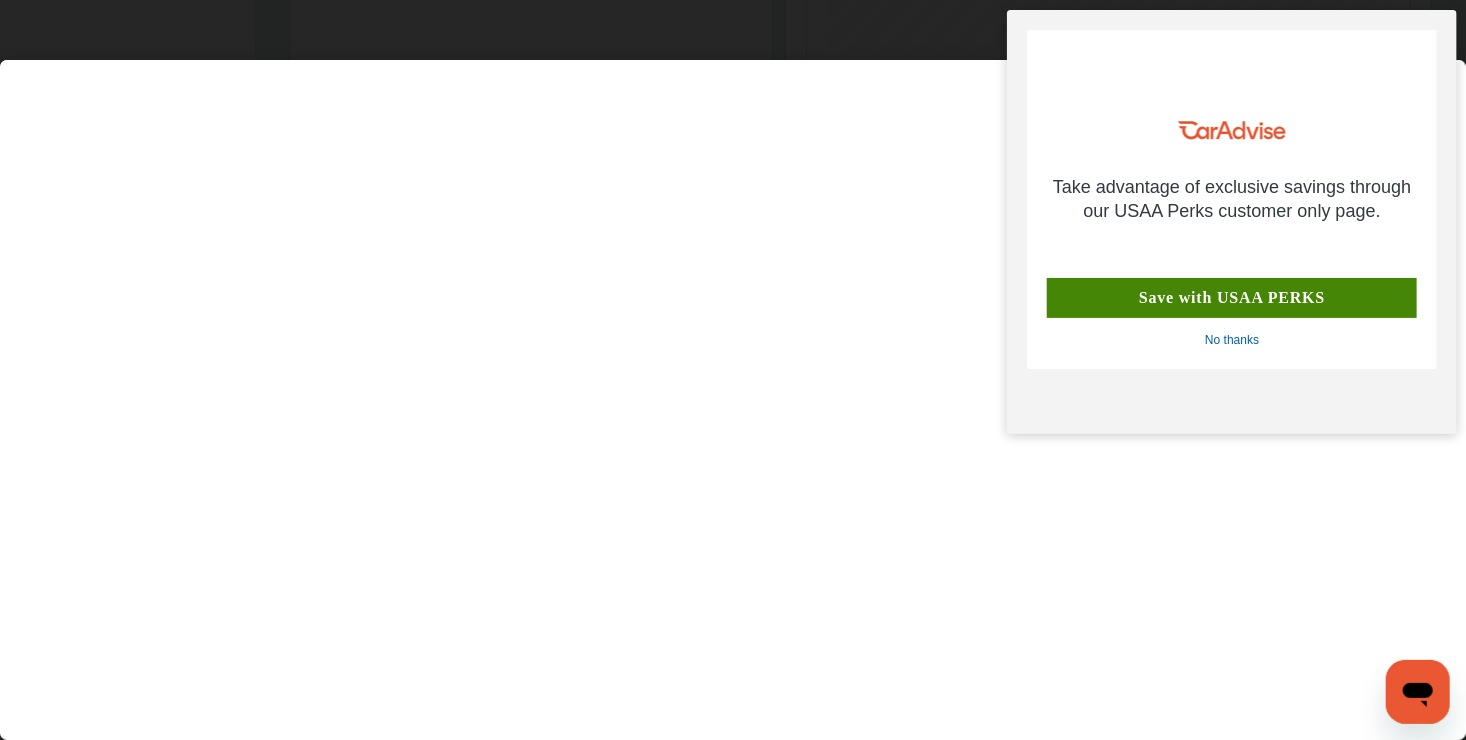 click at bounding box center (733, 380) 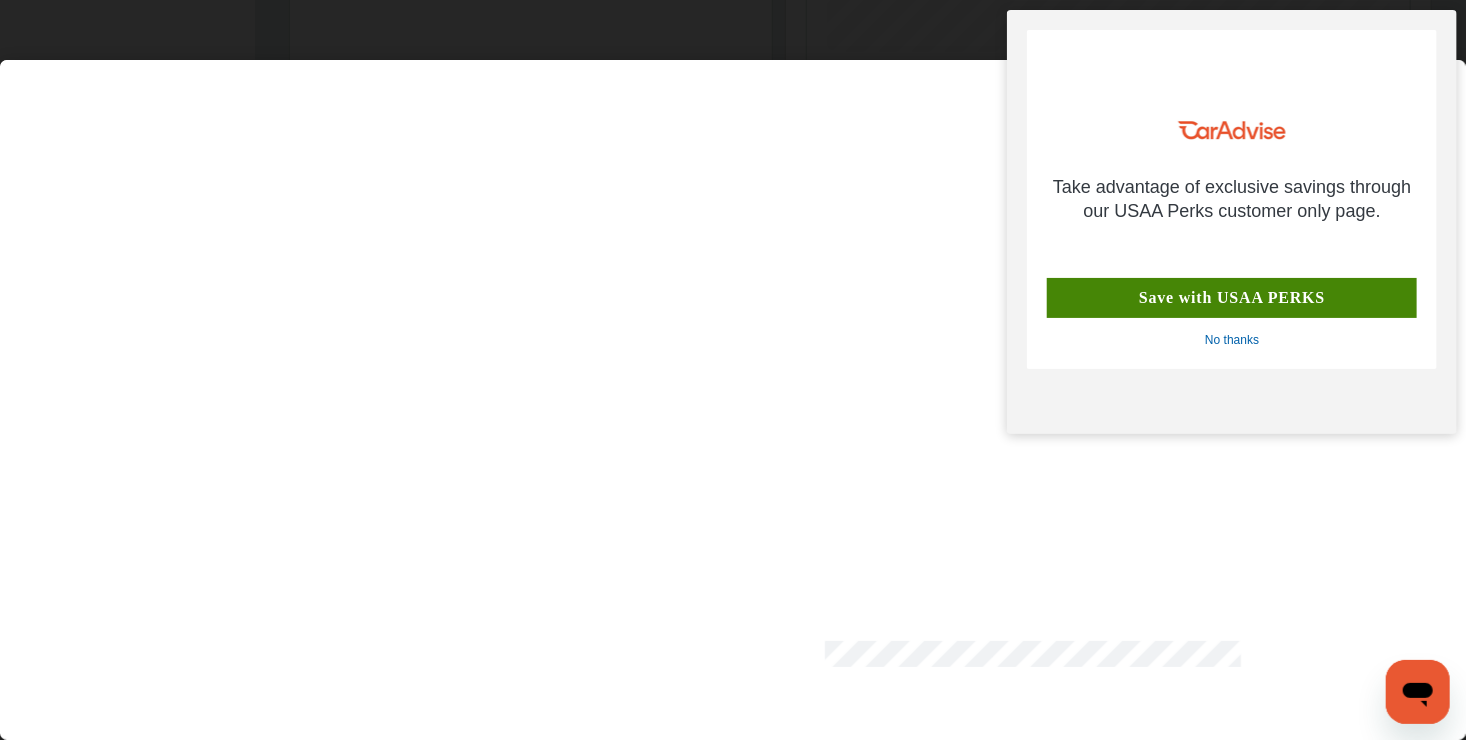 click on "No thanks" at bounding box center (1232, 341) 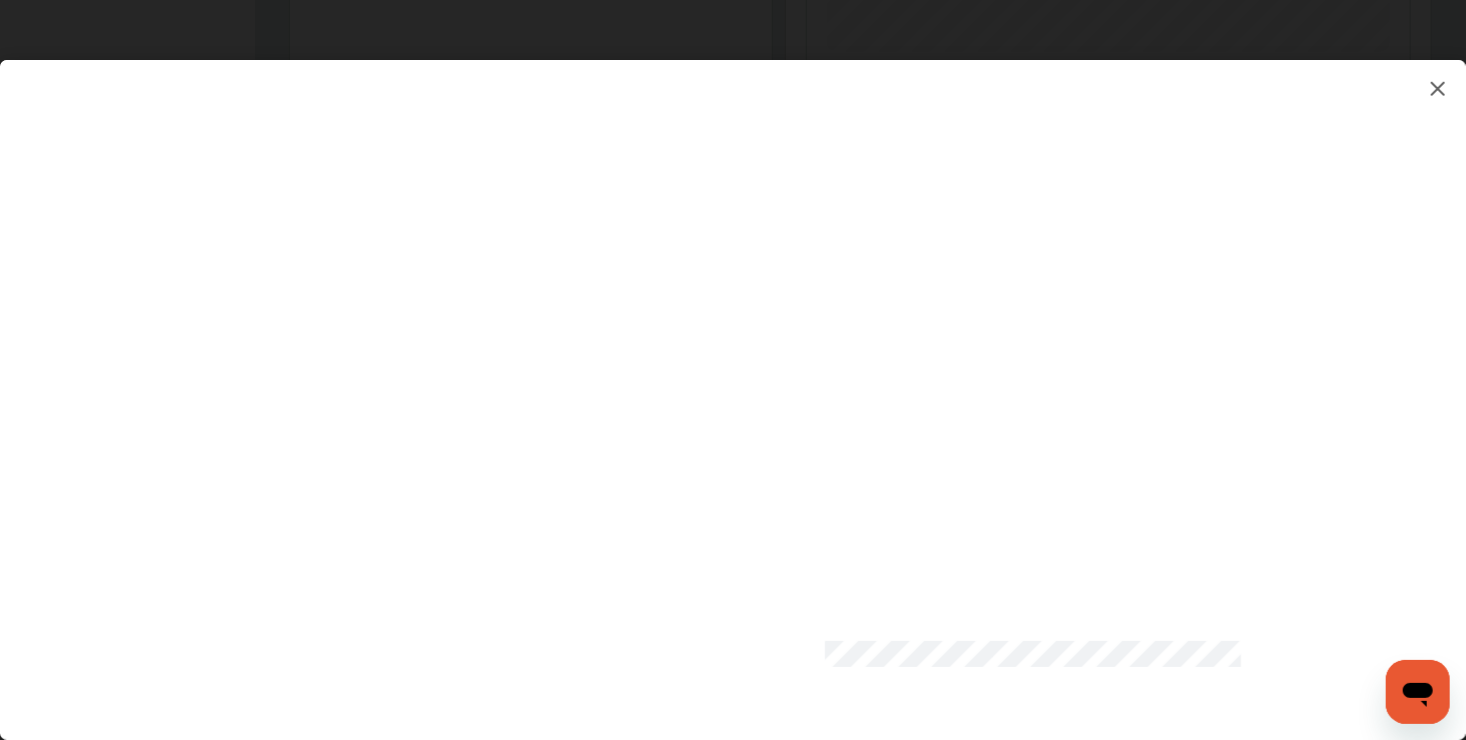 click at bounding box center [733, 380] 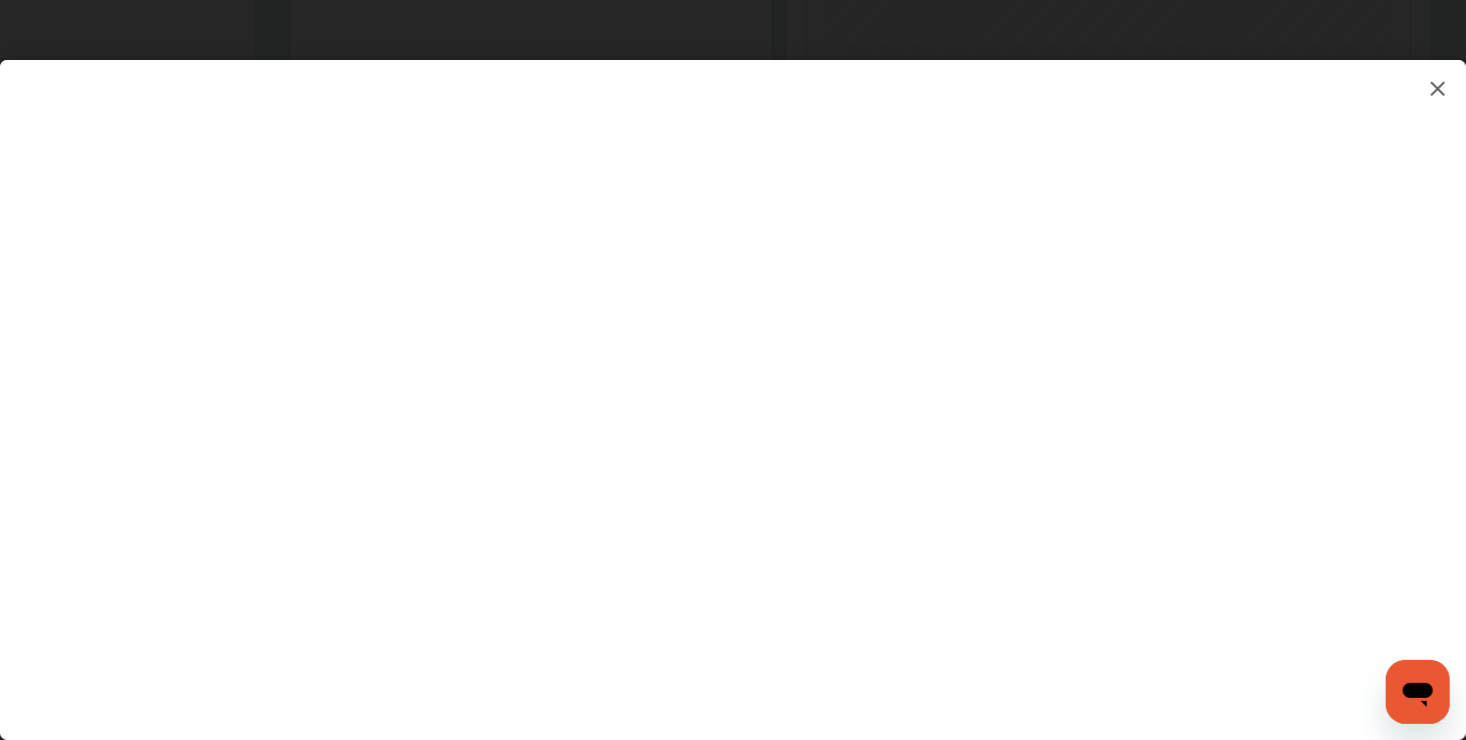 type on "*********" 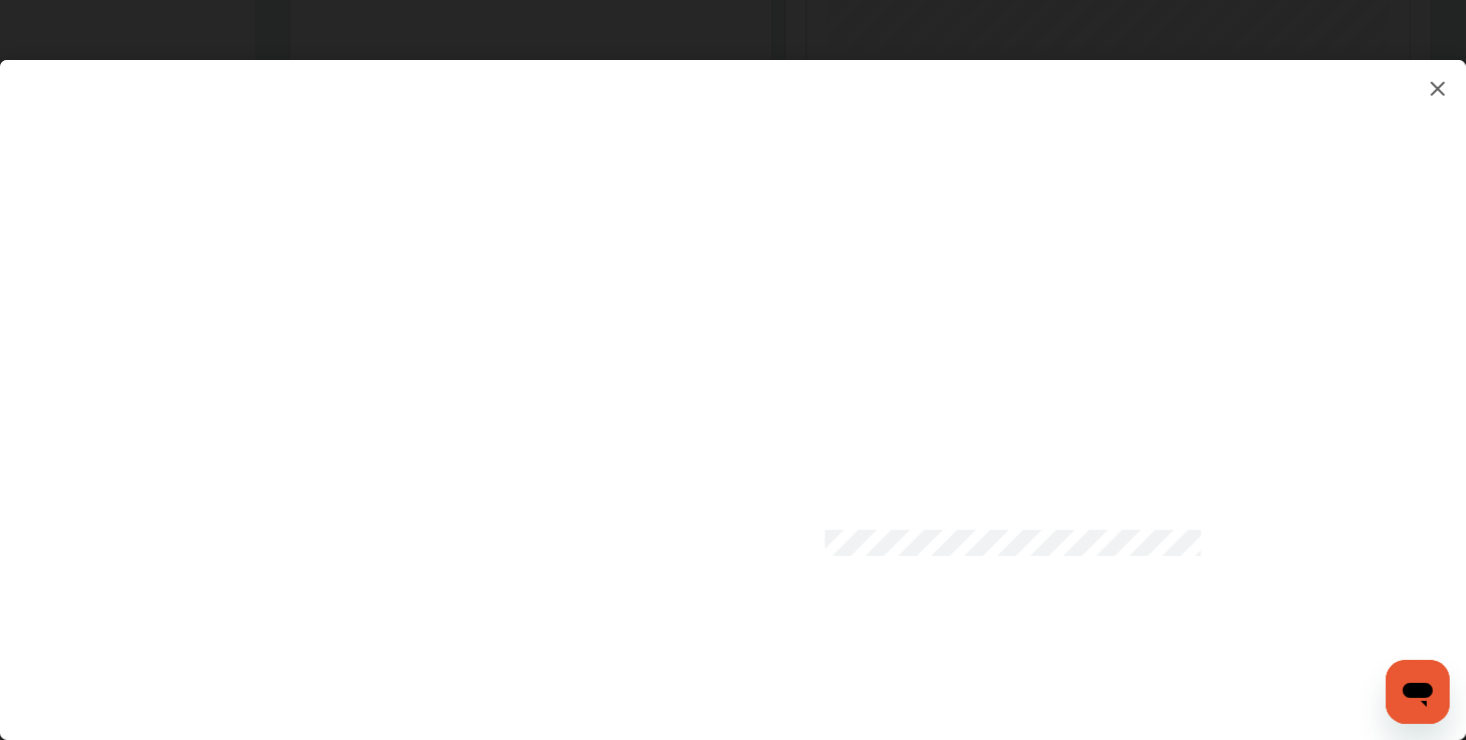 click at bounding box center [733, 380] 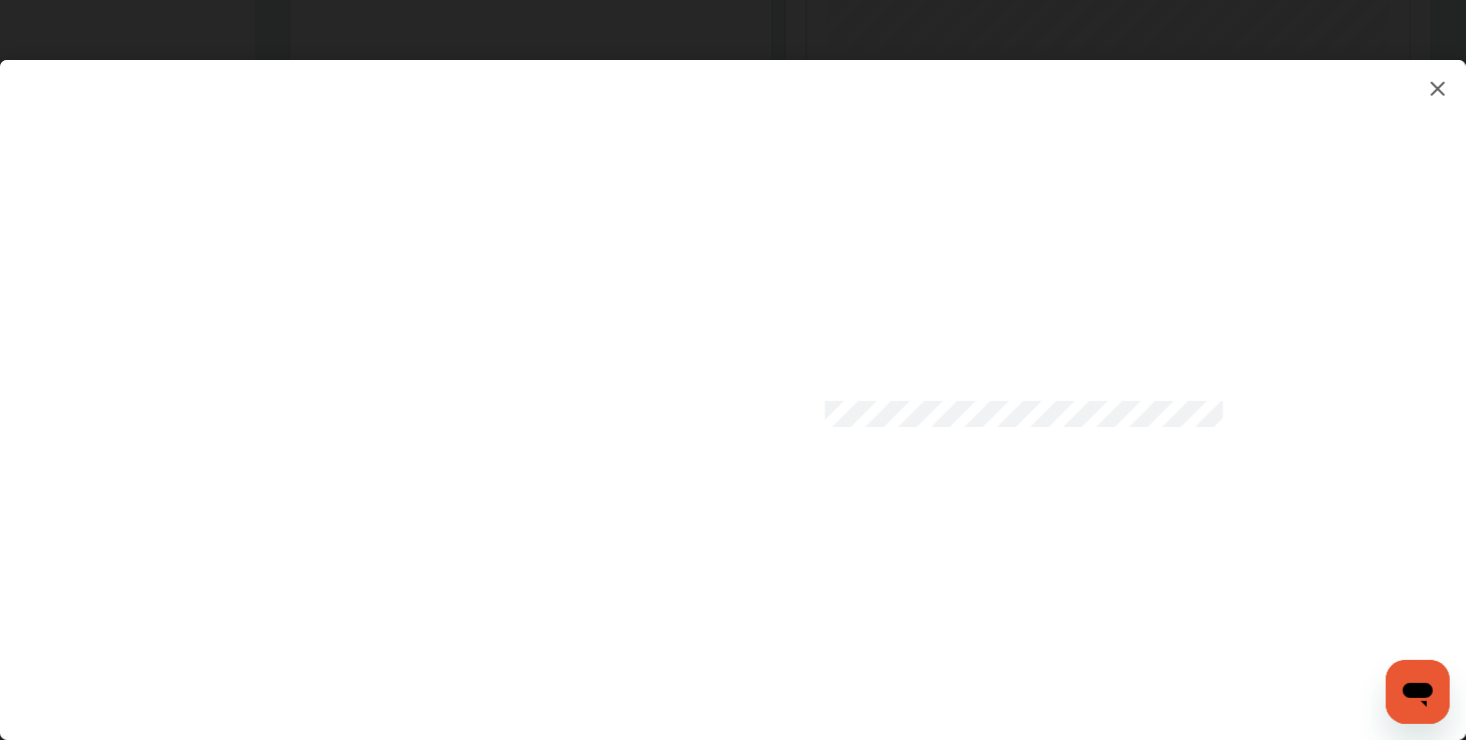 click at bounding box center [733, 380] 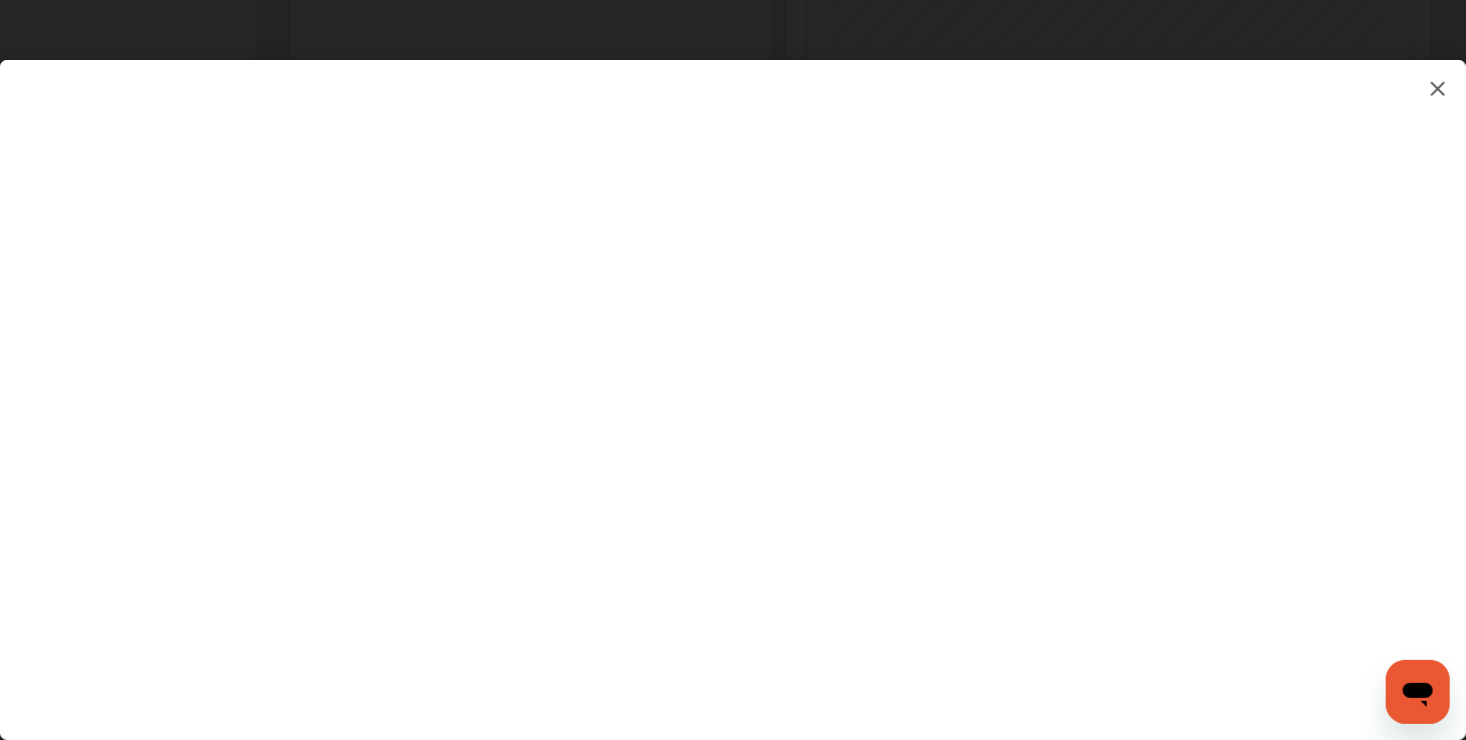 click at bounding box center [733, 380] 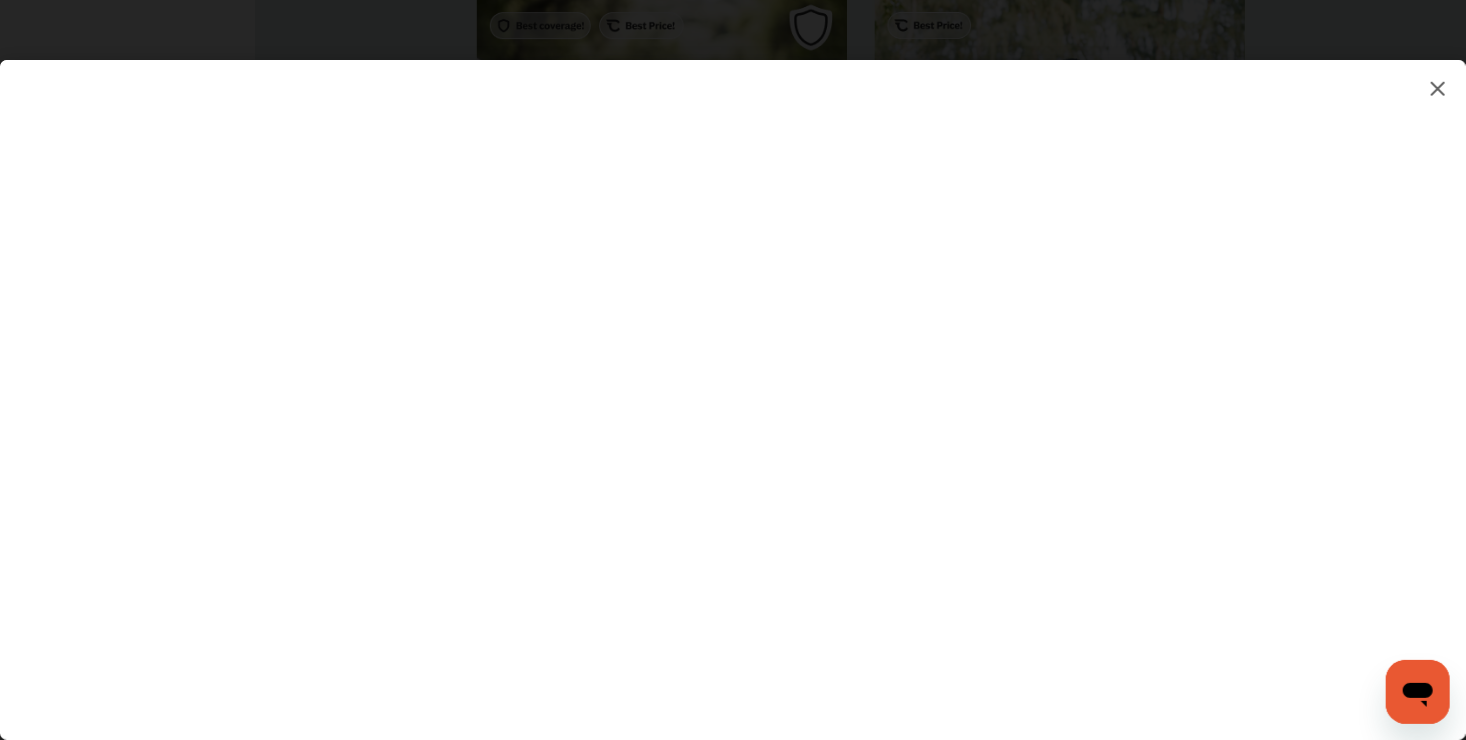 scroll, scrollTop: 2200, scrollLeft: 0, axis: vertical 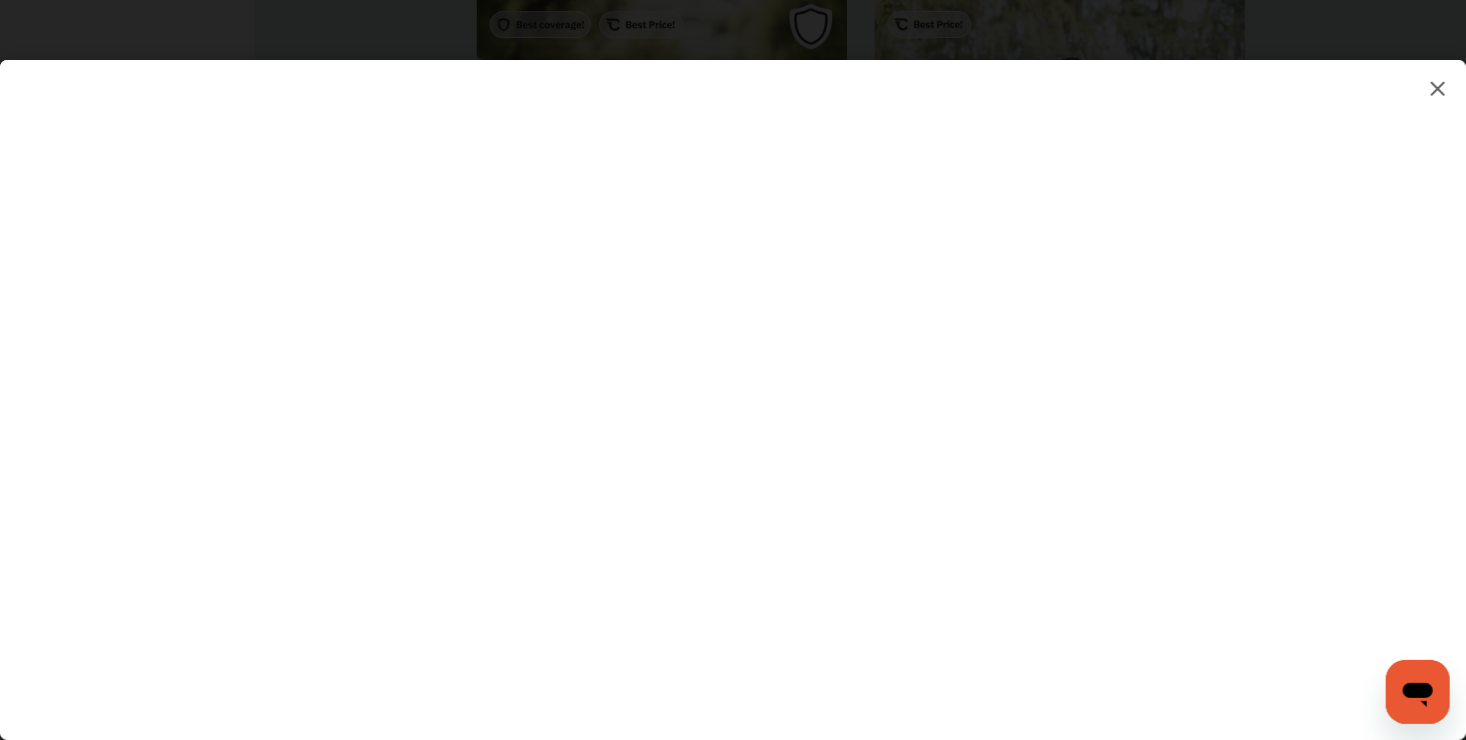 click at bounding box center (733, 380) 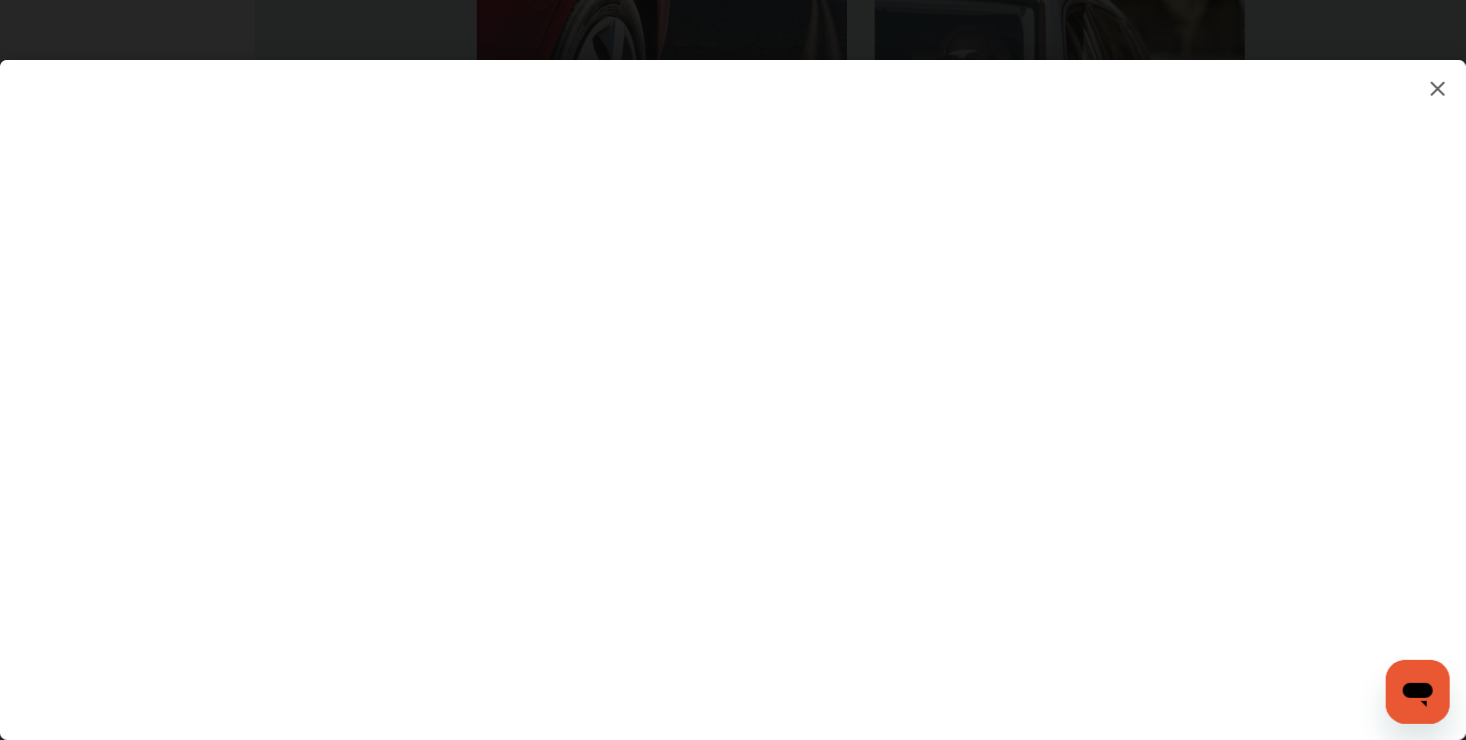 click at bounding box center (733, 380) 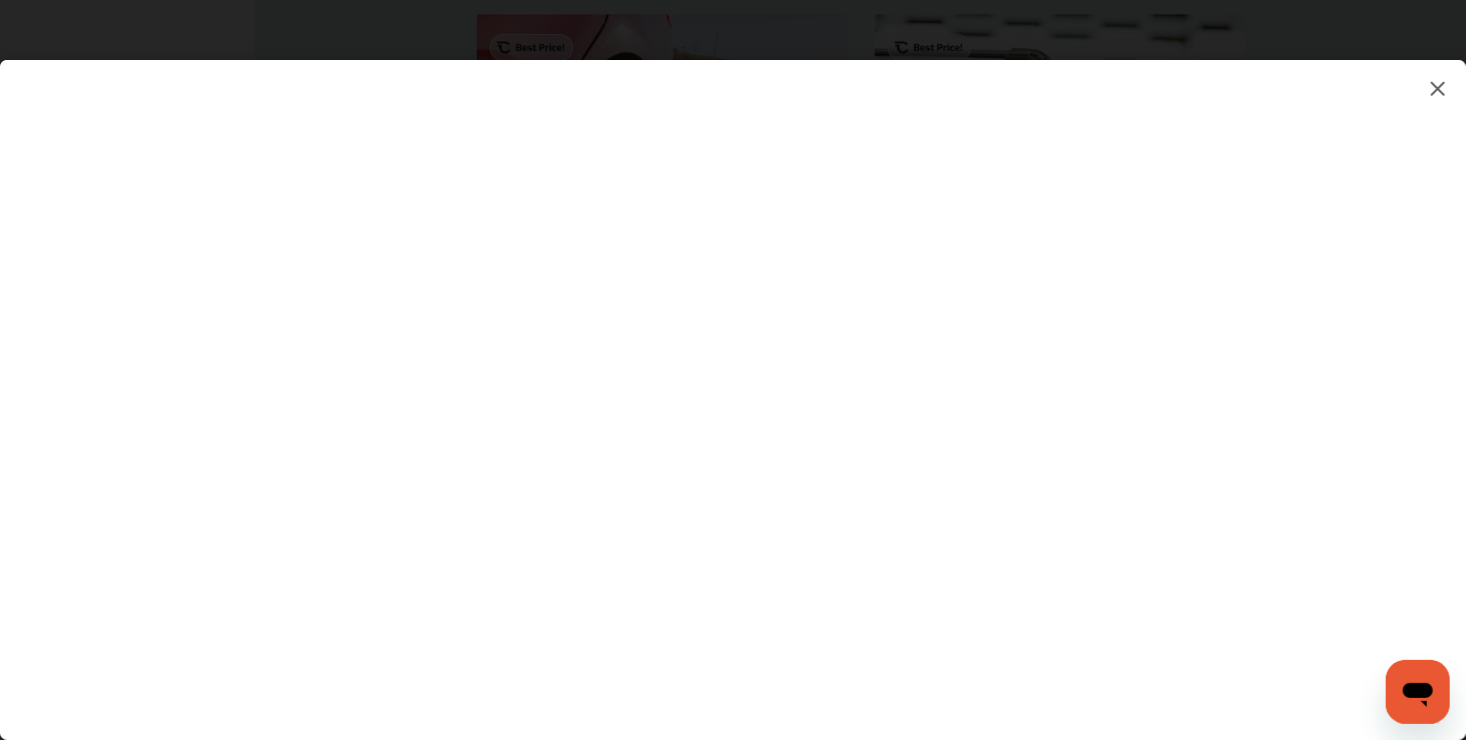 click at bounding box center (733, 380) 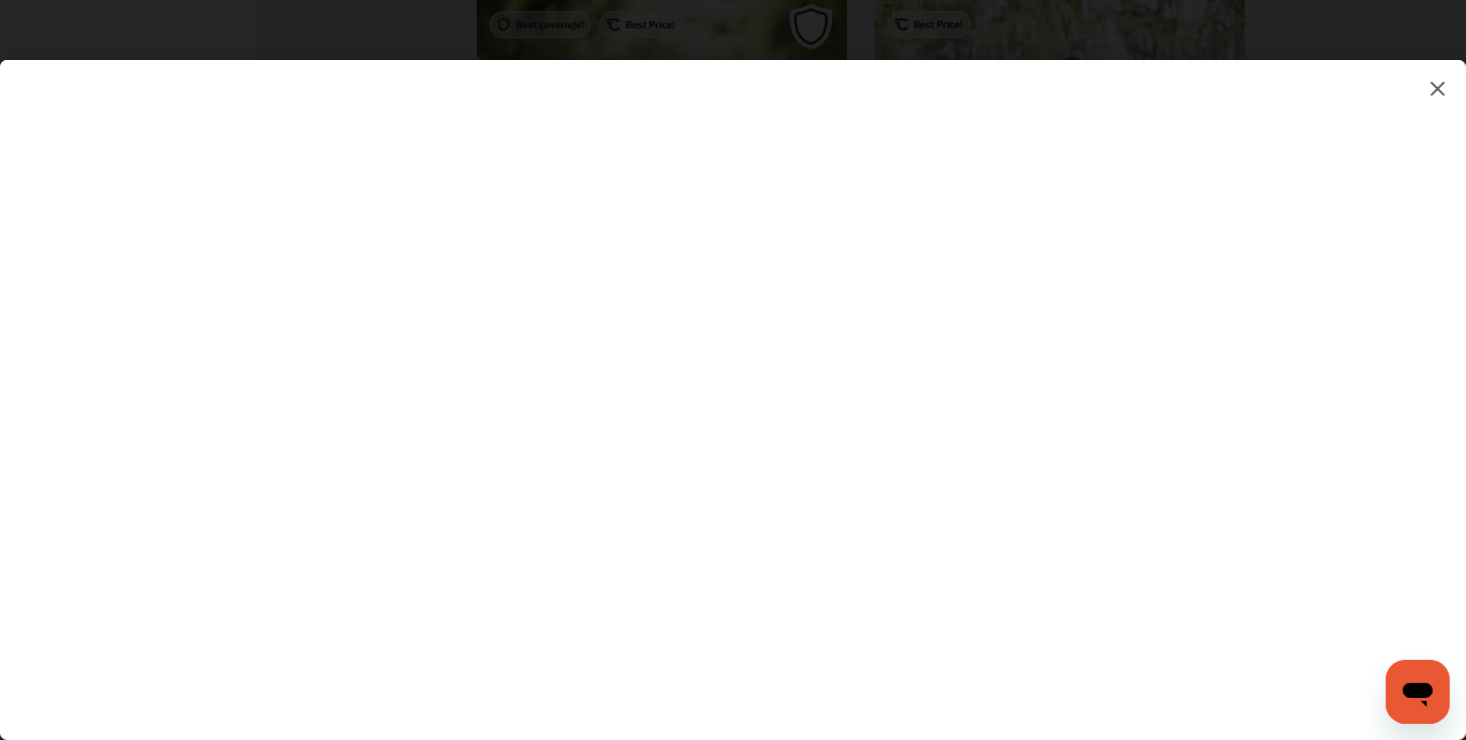 scroll, scrollTop: 2600, scrollLeft: 0, axis: vertical 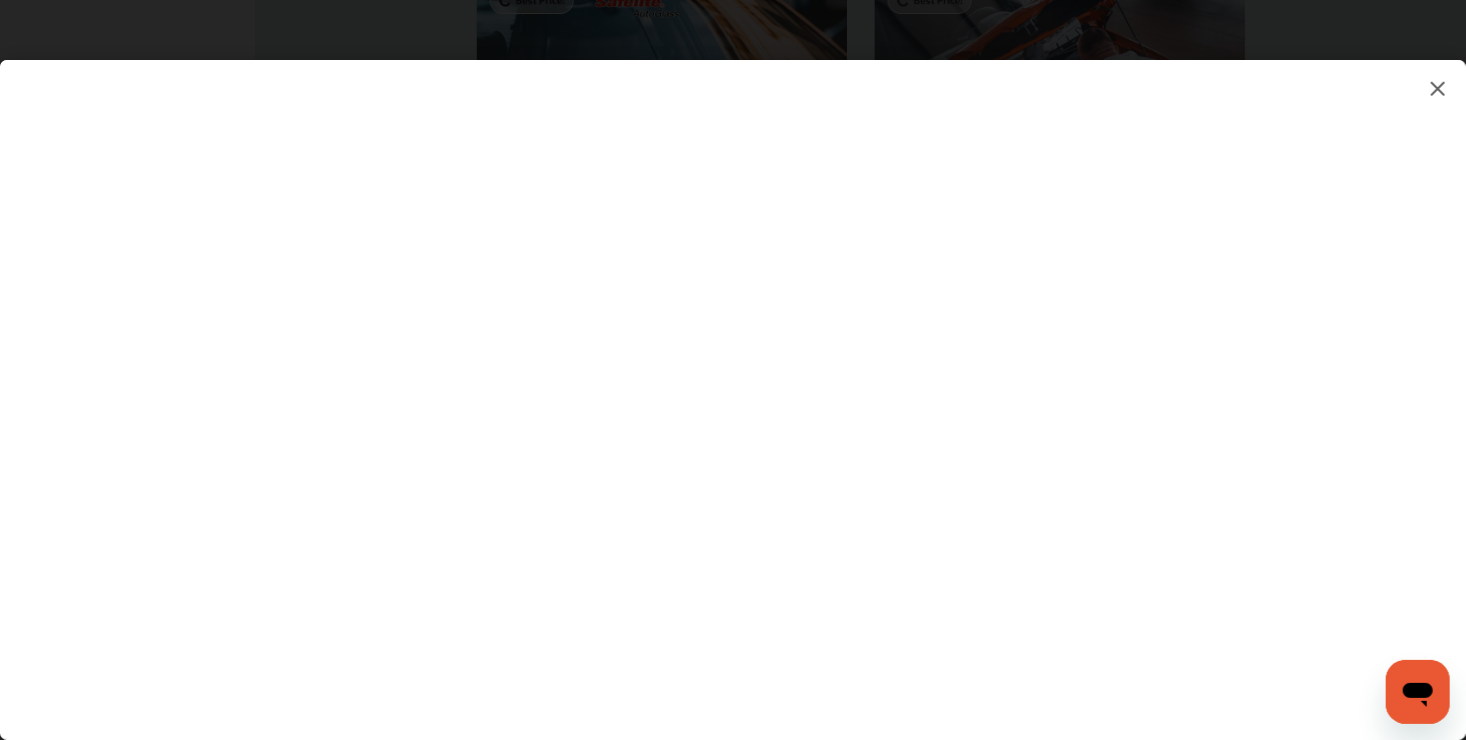 click at bounding box center [733, 380] 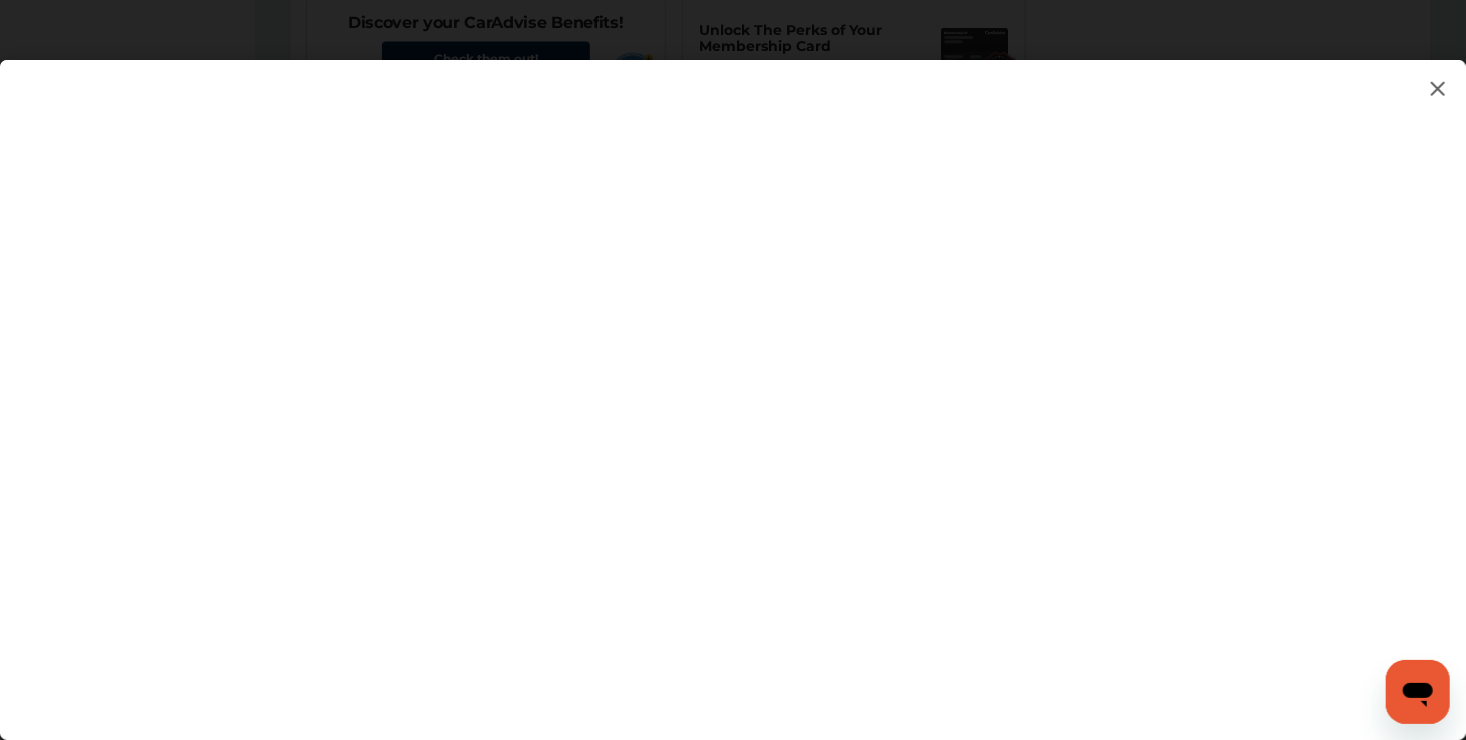 scroll, scrollTop: 1300, scrollLeft: 0, axis: vertical 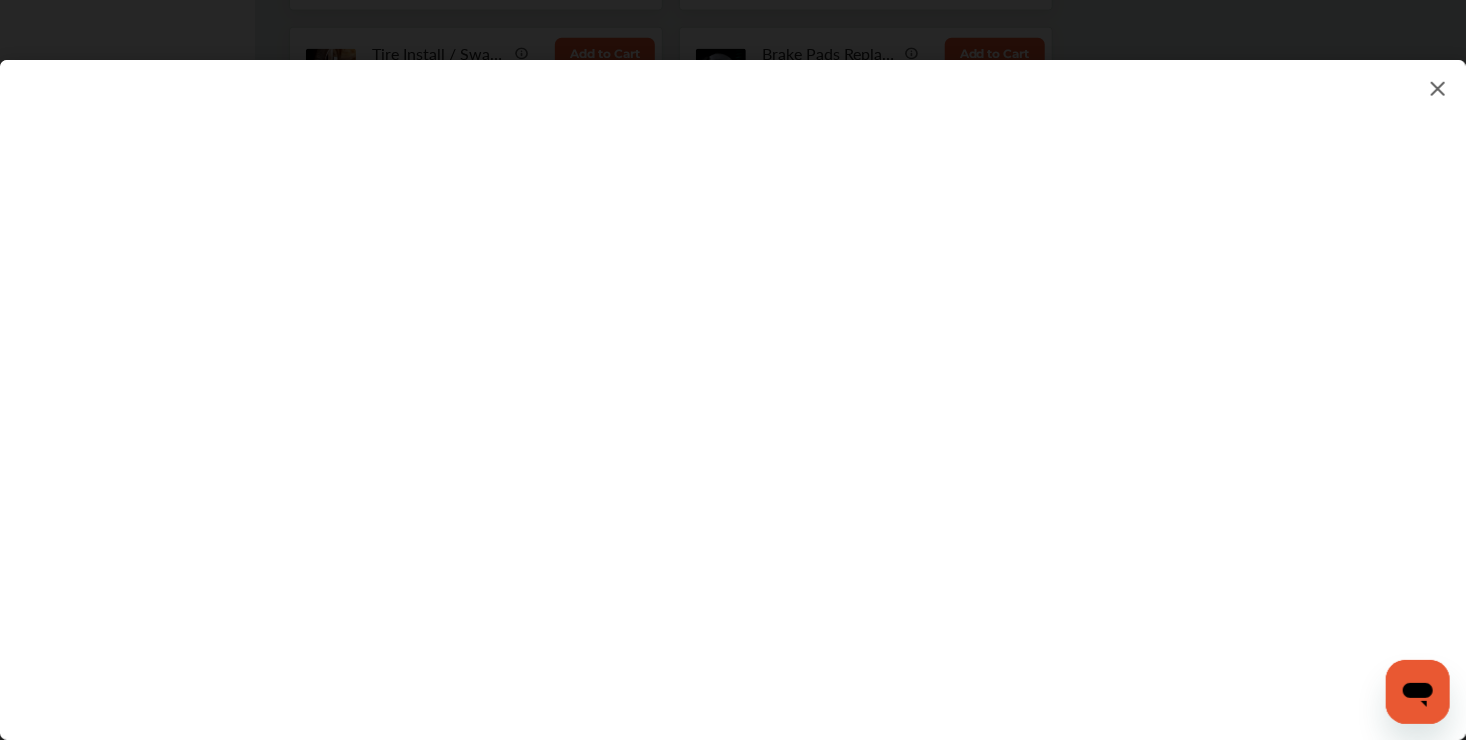 click at bounding box center [733, 380] 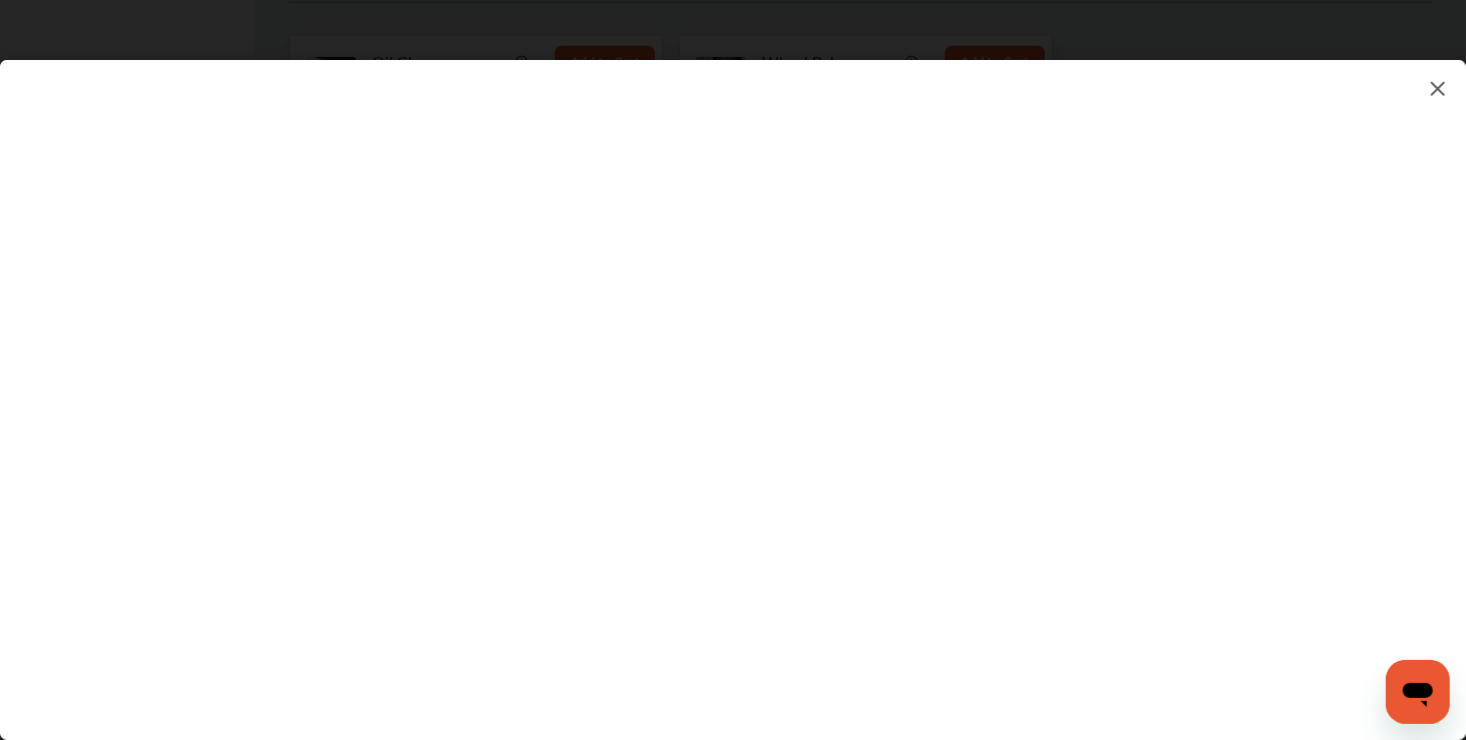 scroll, scrollTop: 1100, scrollLeft: 0, axis: vertical 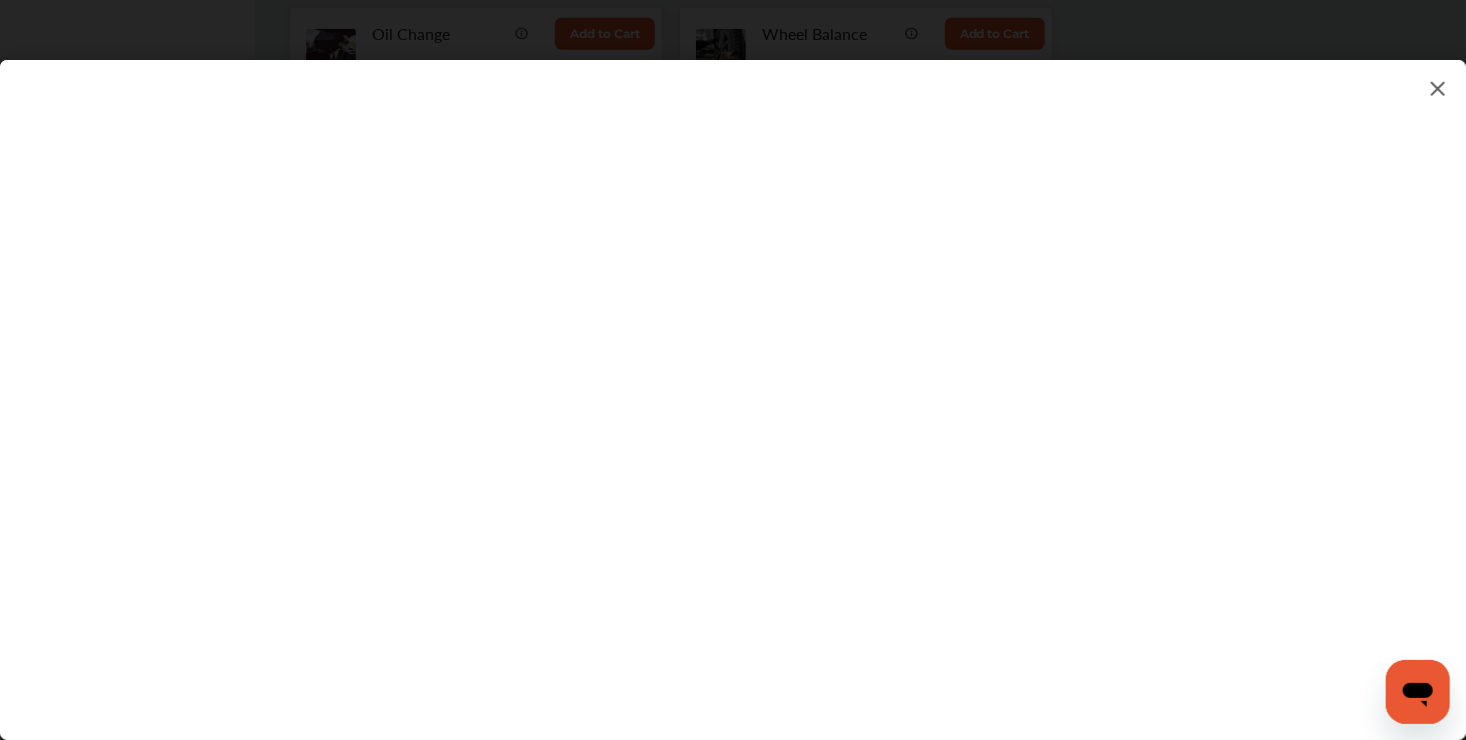 click at bounding box center [1438, 88] 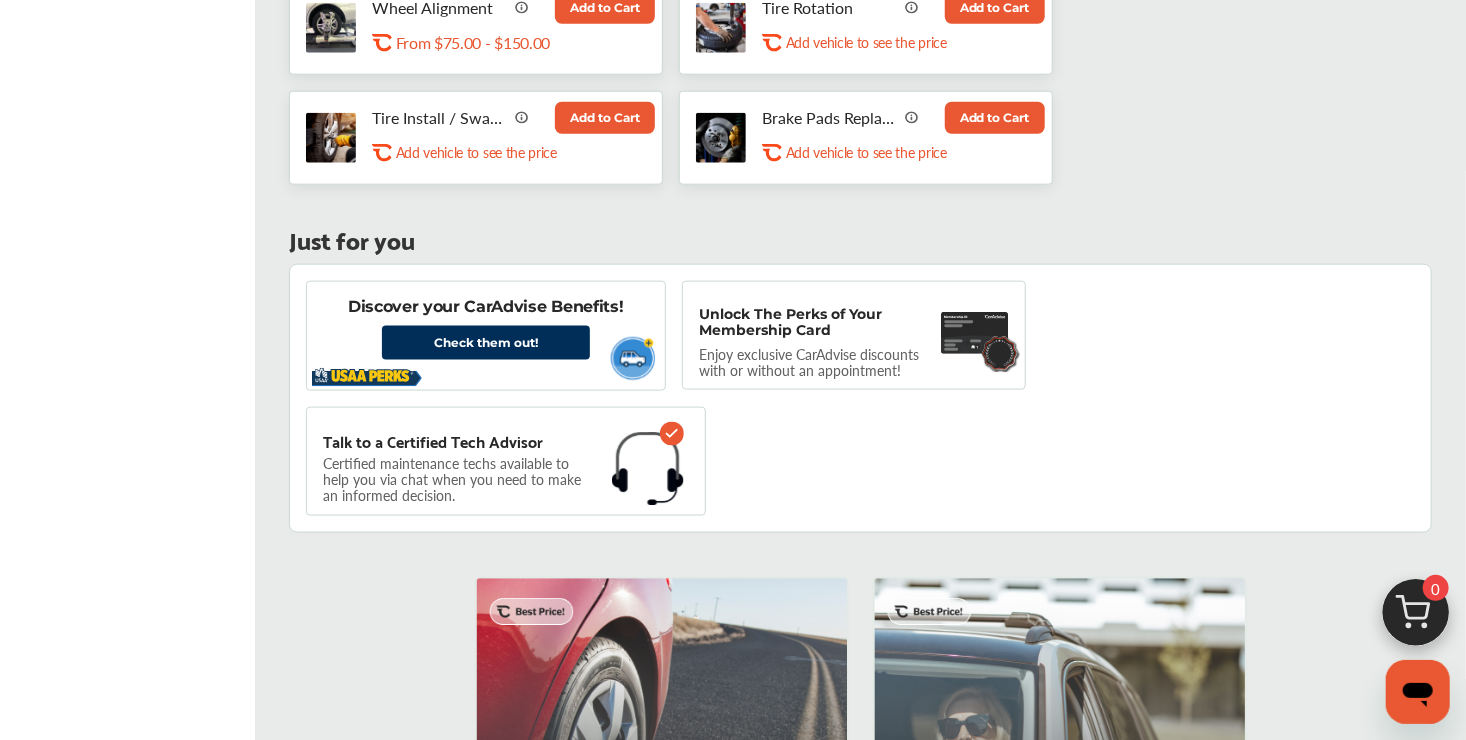 scroll, scrollTop: 1000, scrollLeft: 0, axis: vertical 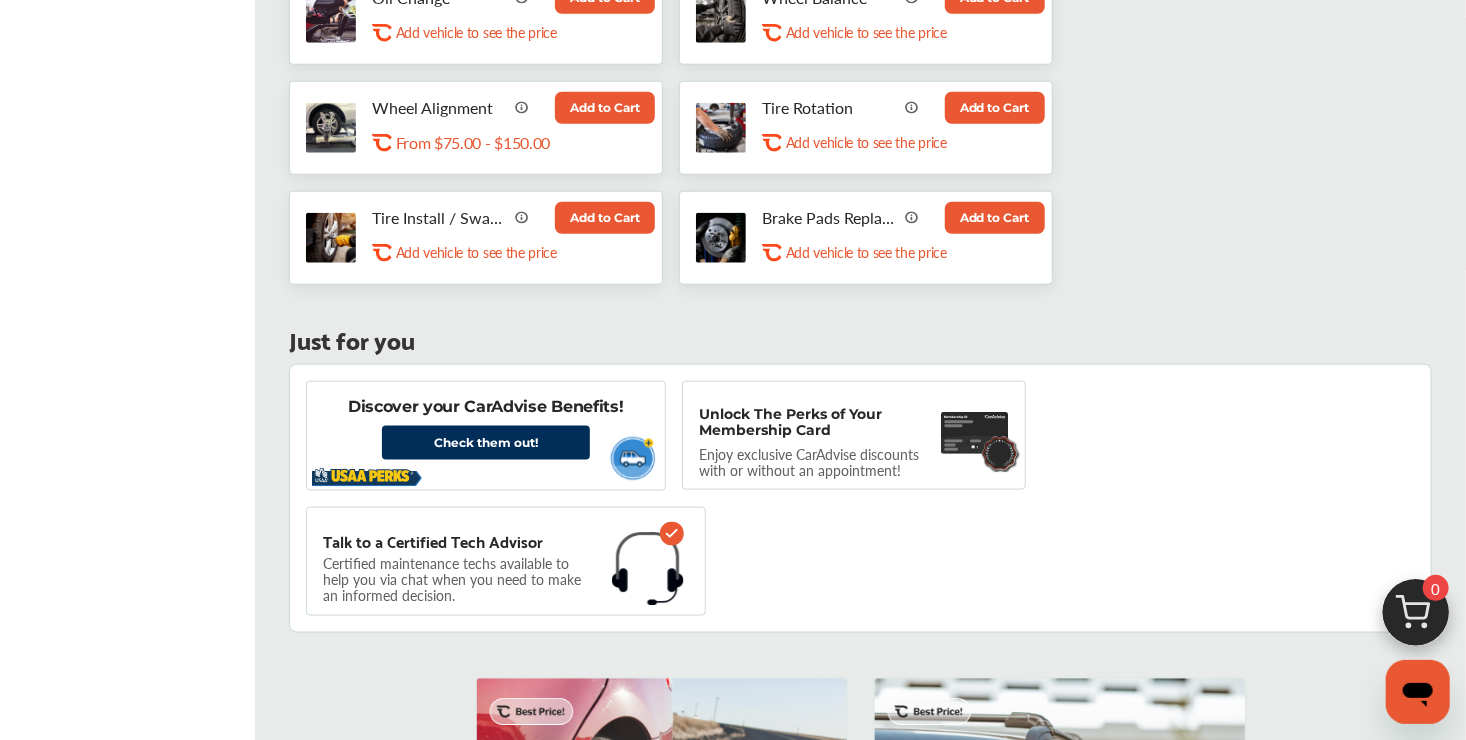 click on "Enjoy exclusive CarAdvise discounts with or without an appointment!" at bounding box center [819, 462] 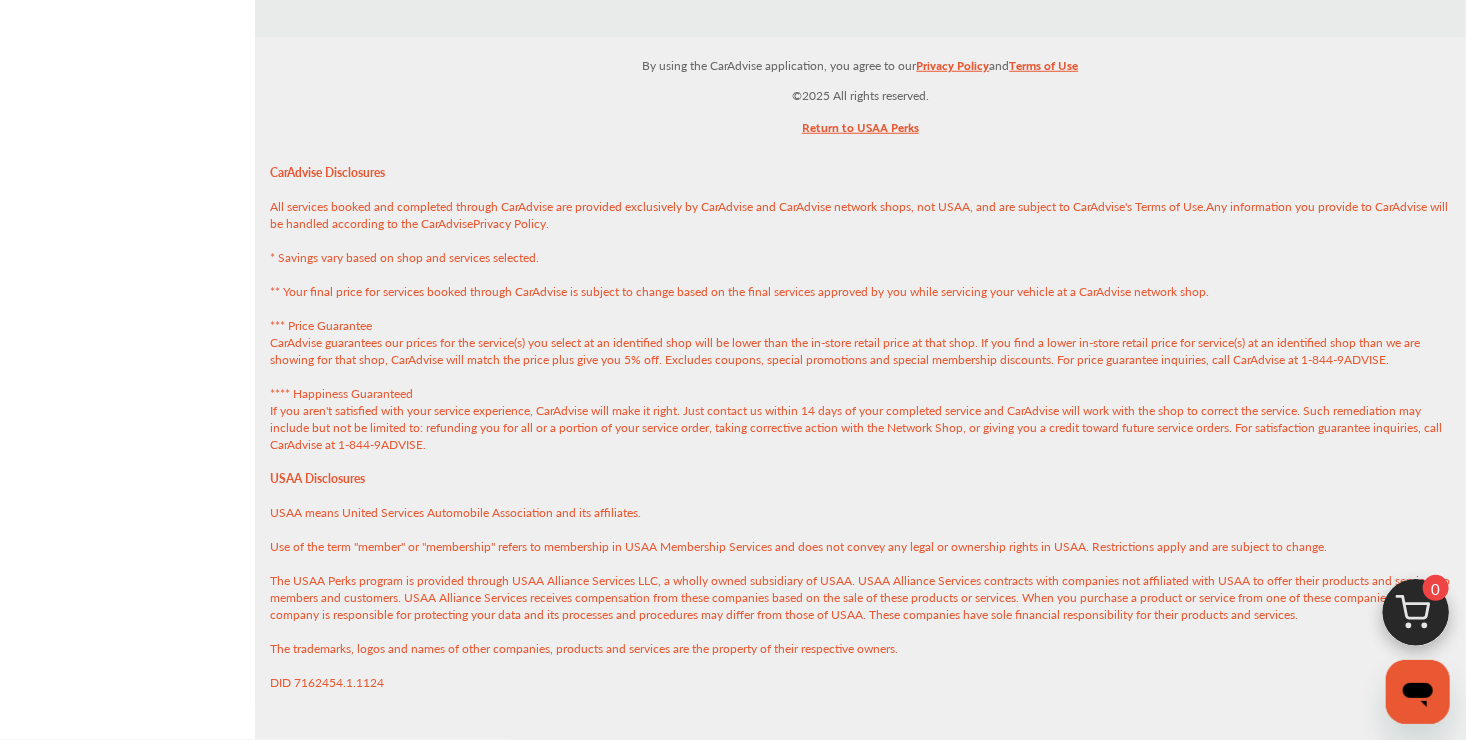 scroll, scrollTop: 0, scrollLeft: 0, axis: both 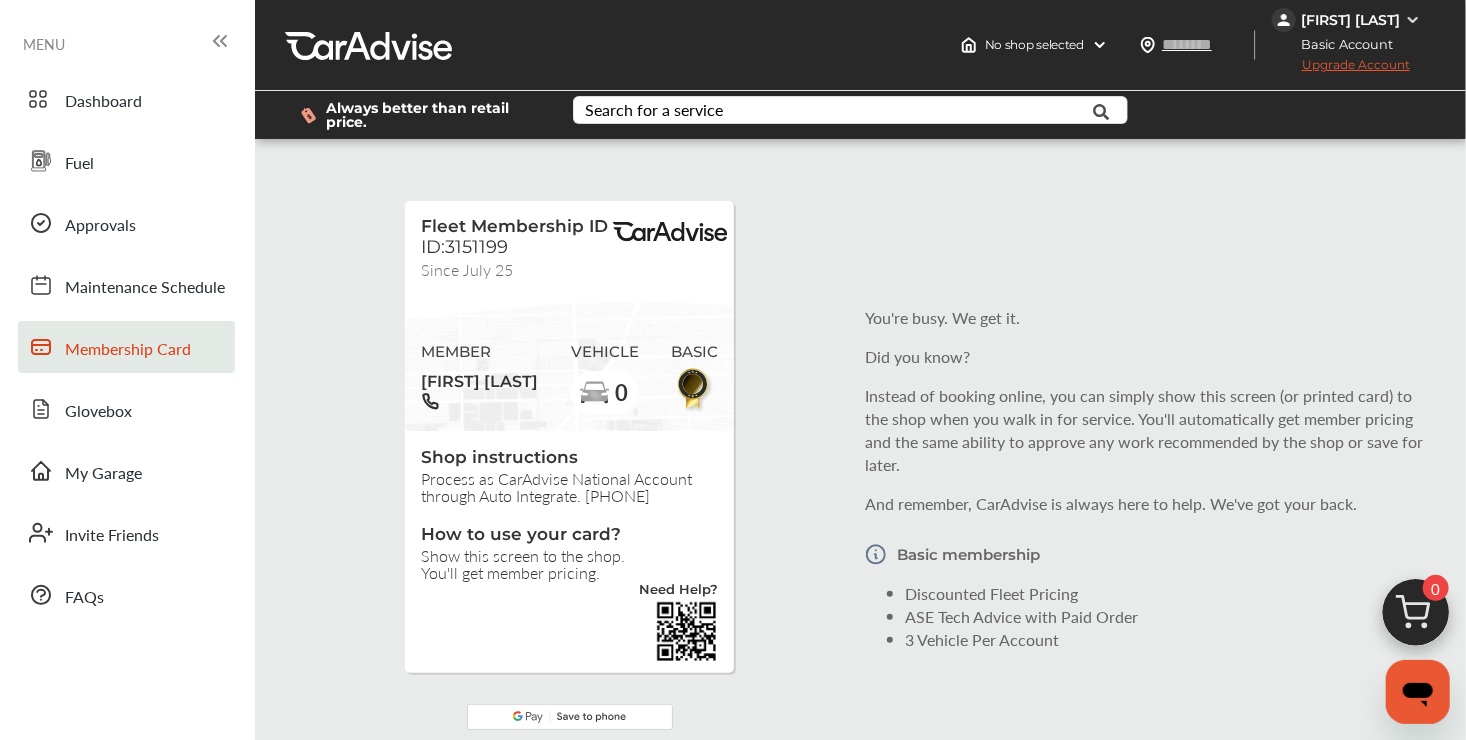 click on "Fleet Membership ID ID:3151199 Since July 25 MEMBER Kamal Campbell VEHICLE 0 BASIC Shop instructions Process as CarAdvise National Account   through Auto Integrate. 1-844-923-8473 How to use your card? Show this screen to the shop. You'll get member pricing. Need Help? Print member card You're busy. We get it. Did you know? Instead of booking online, you can simply show this screen (or printed card) to the shop when you walk in for service. You'll automatically get member pricing and the same ability to approve any work recommended by the shop or save for later. And remember, CarAdvise is always here to help. We've got your back. Basic  membership Discounted Fleet Pricing ASE Tech Advice with Paid Order 3 Vehicle Per Account" at bounding box center (860, 478) 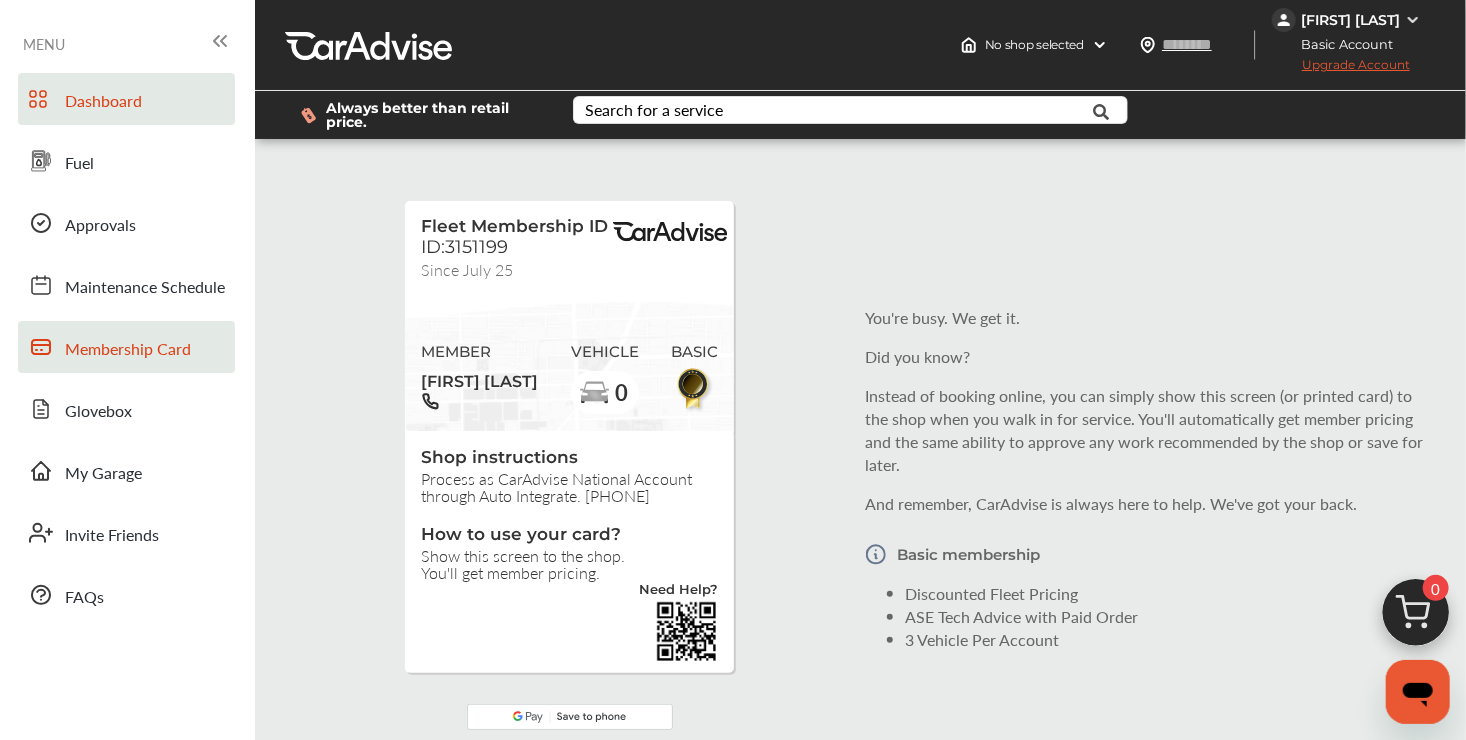 click on "Dashboard" at bounding box center [126, 99] 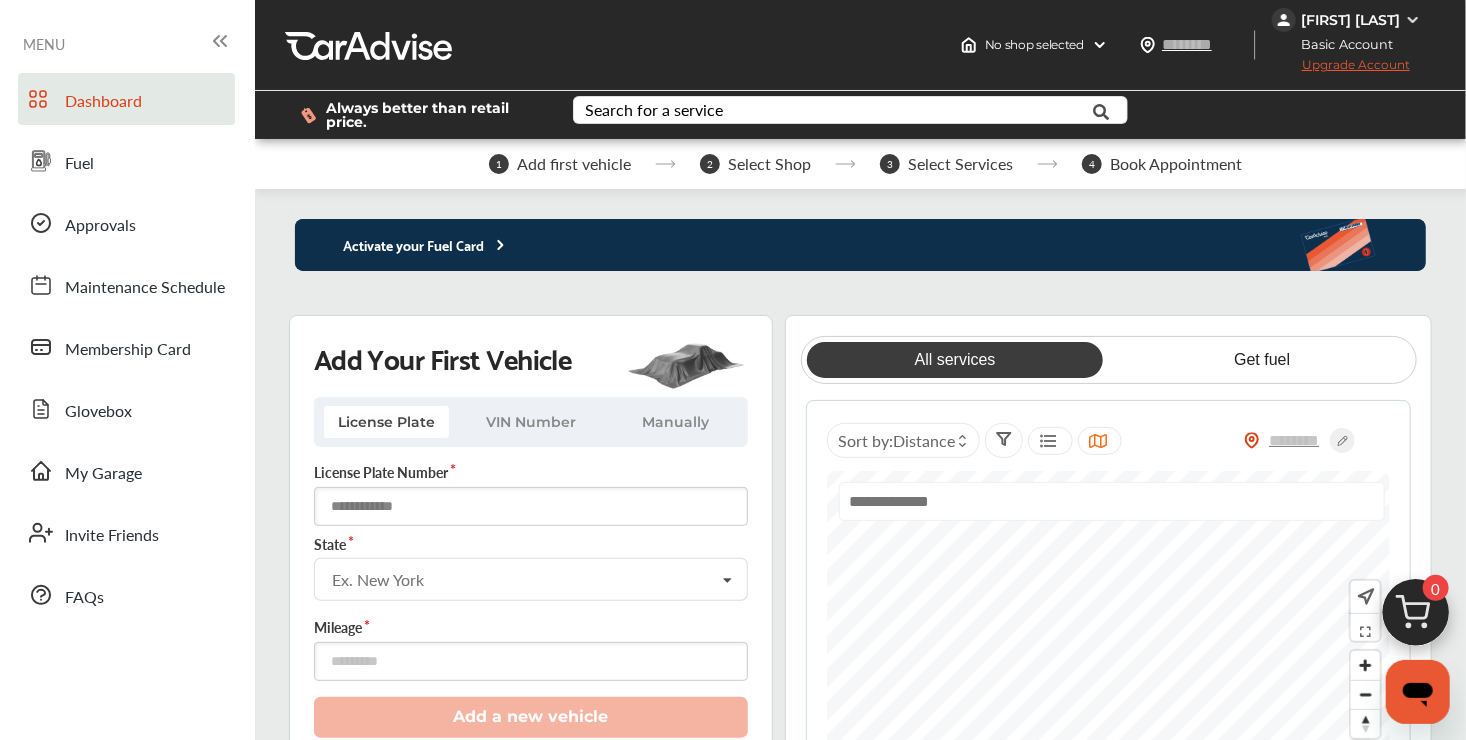 click at bounding box center (531, 506) 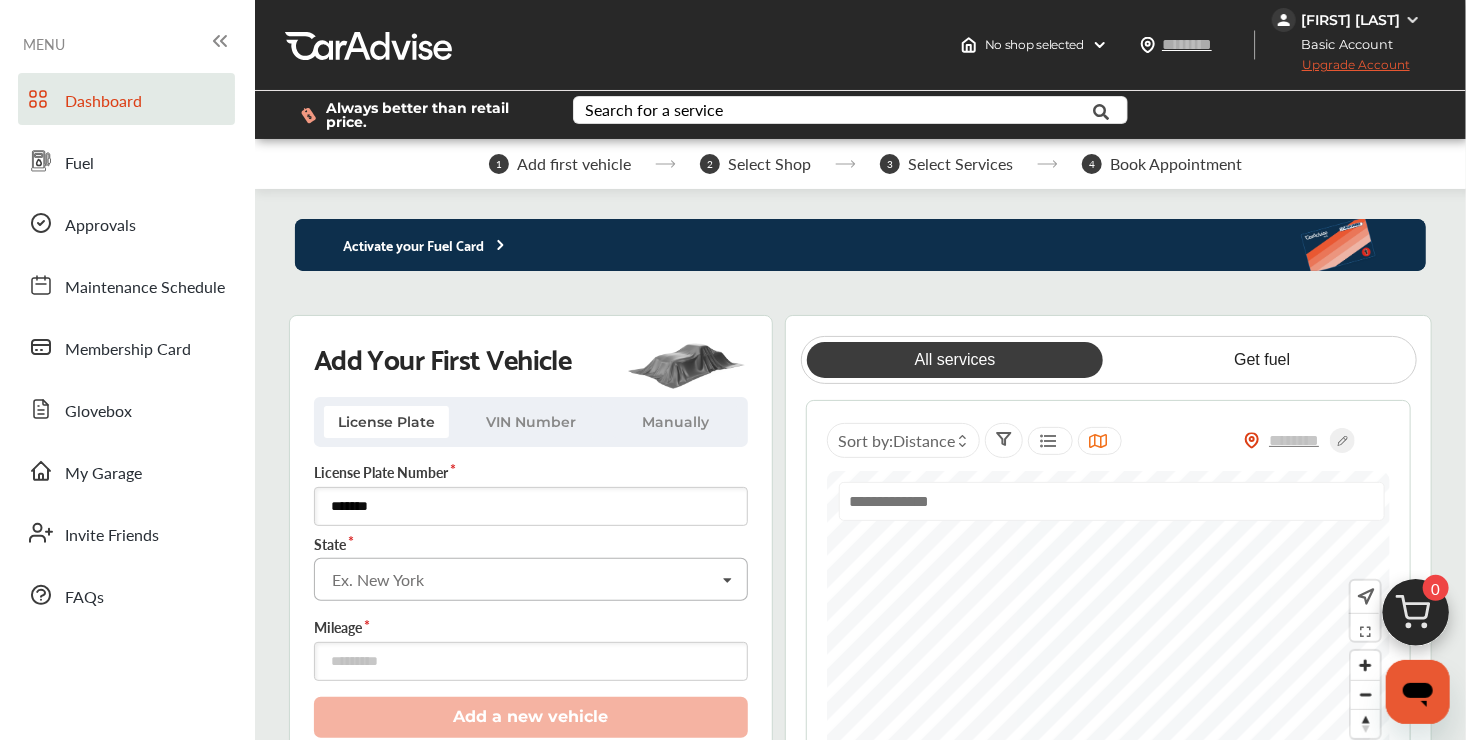 type on "*******" 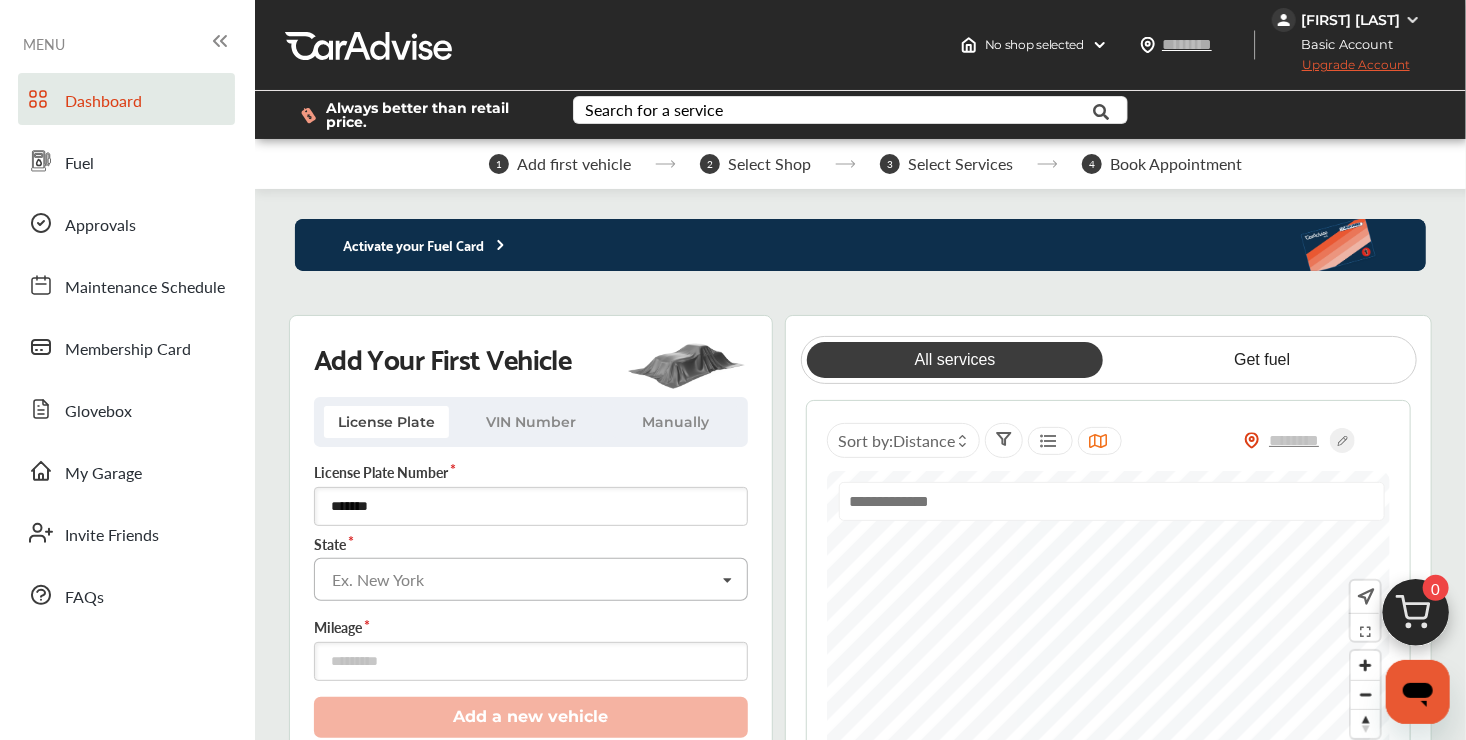 click at bounding box center [532, 578] 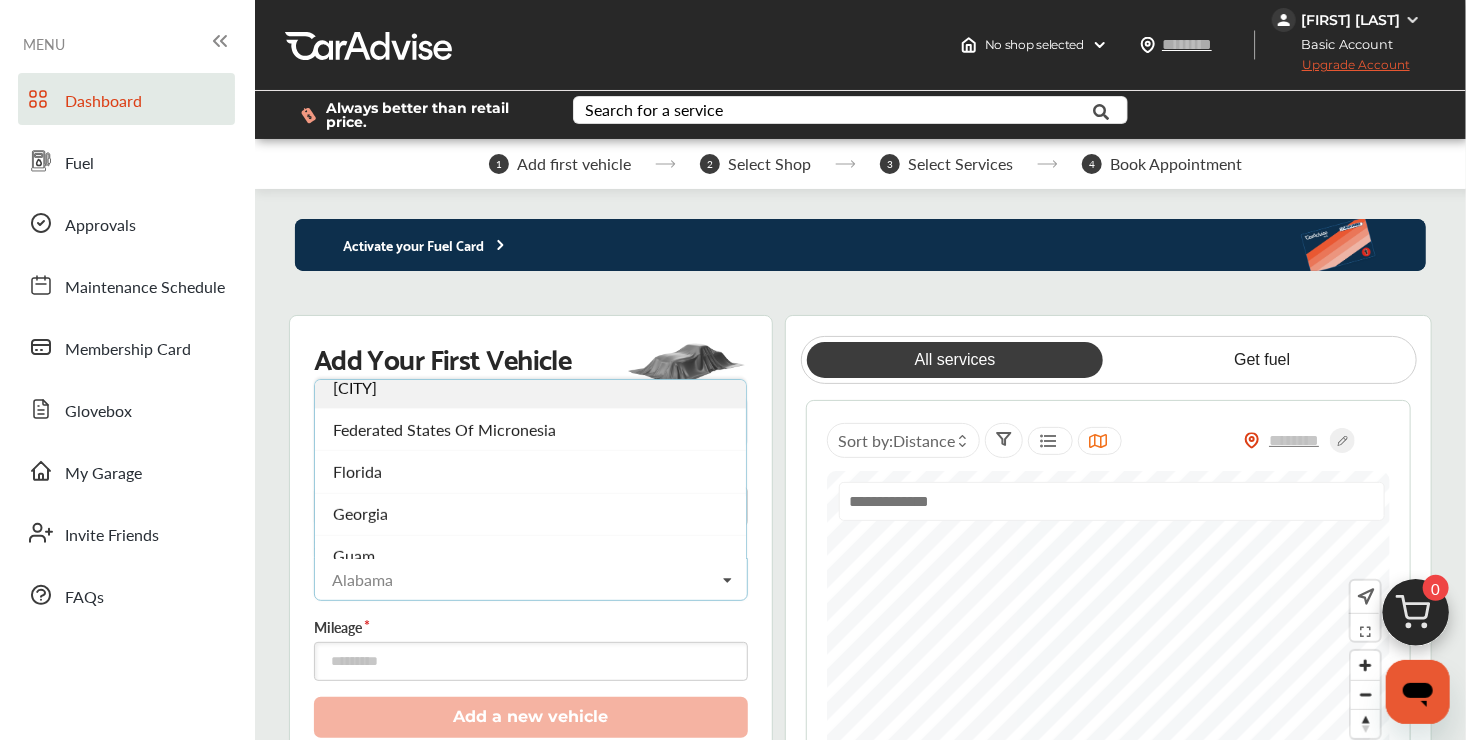 scroll, scrollTop: 500, scrollLeft: 0, axis: vertical 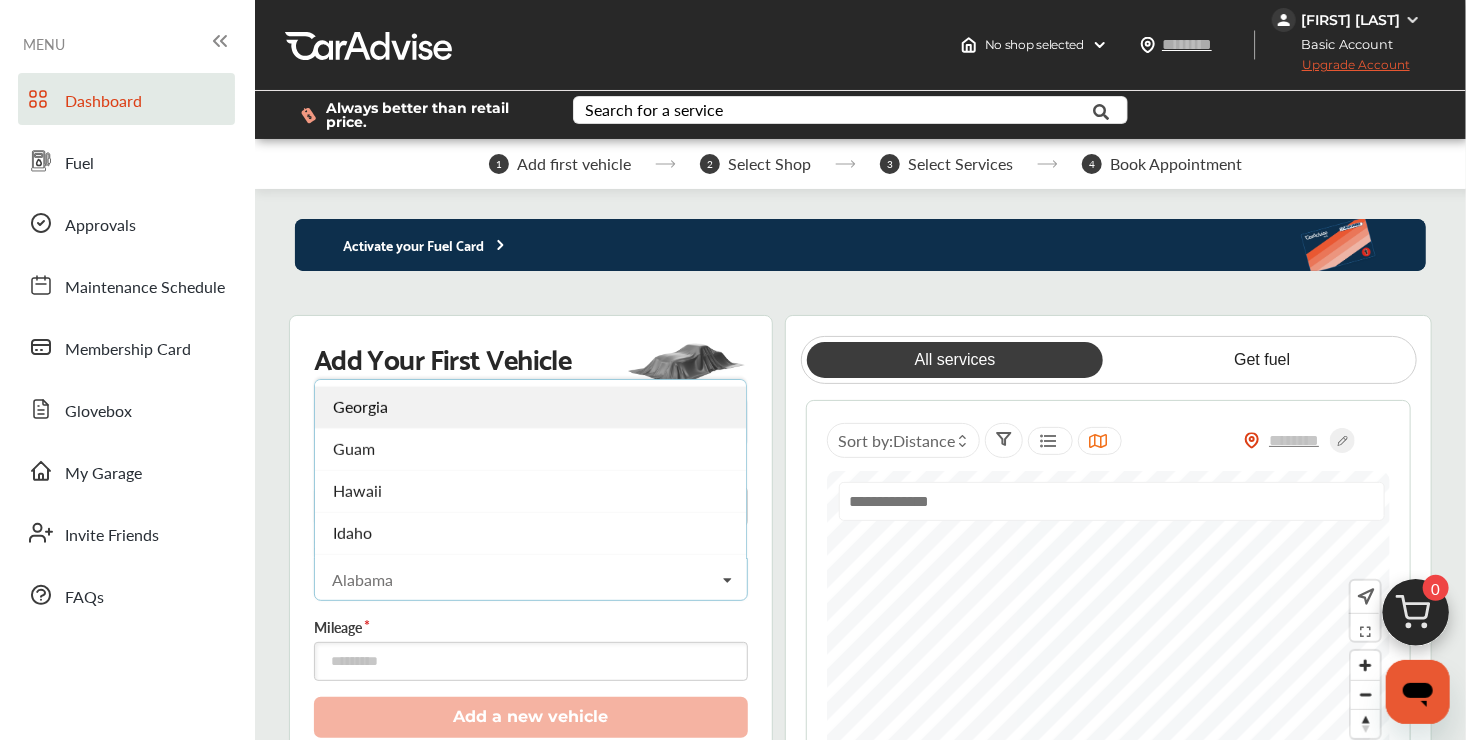 click on "Georgia" at bounding box center [530, 407] 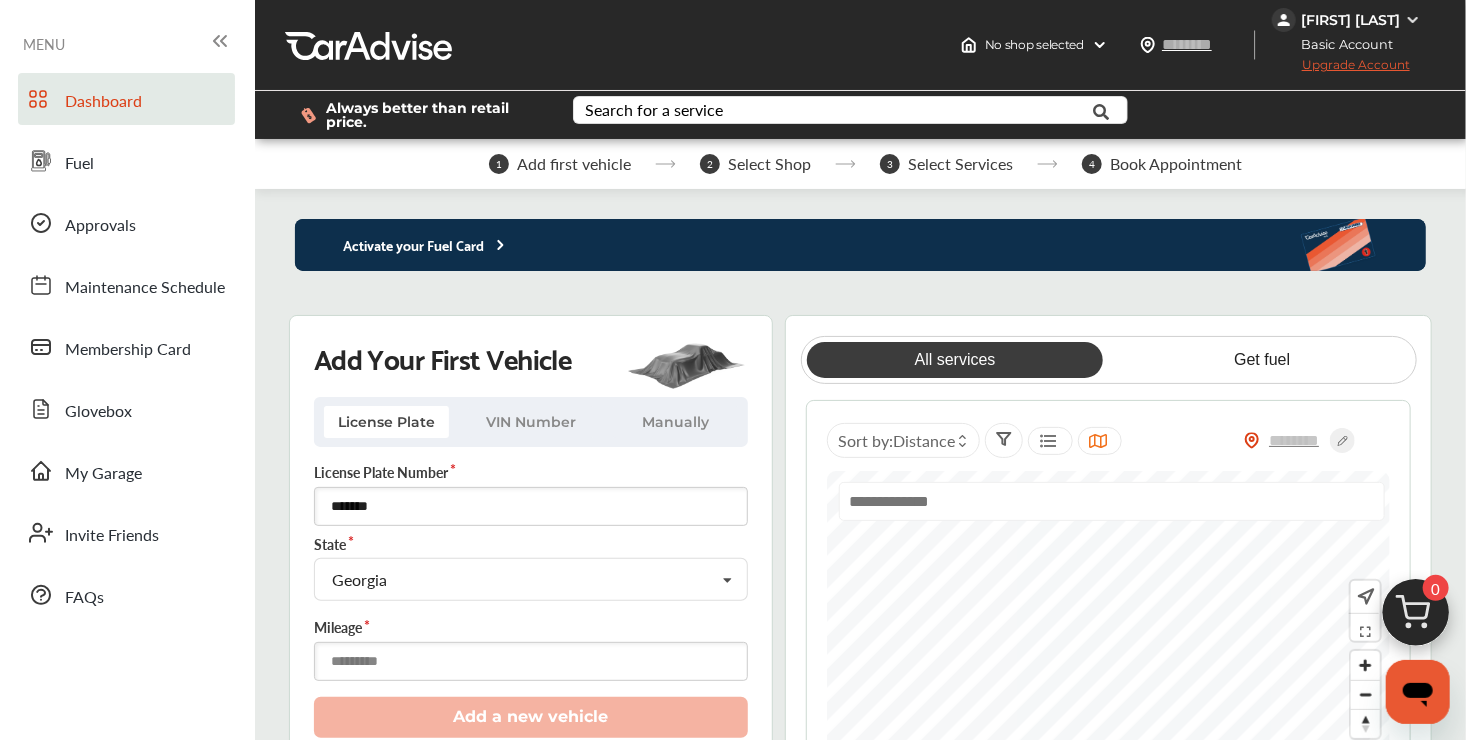 click at bounding box center [531, 661] 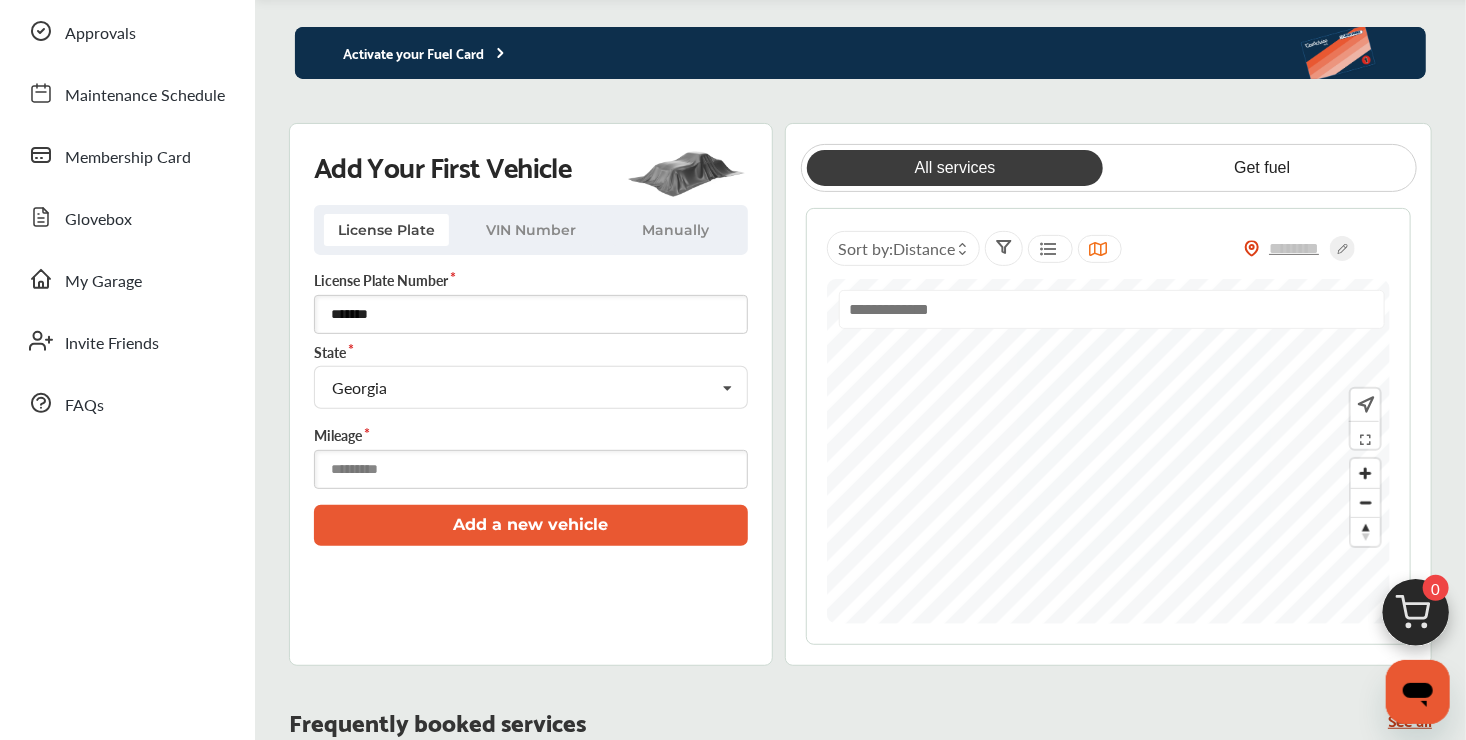 scroll, scrollTop: 200, scrollLeft: 0, axis: vertical 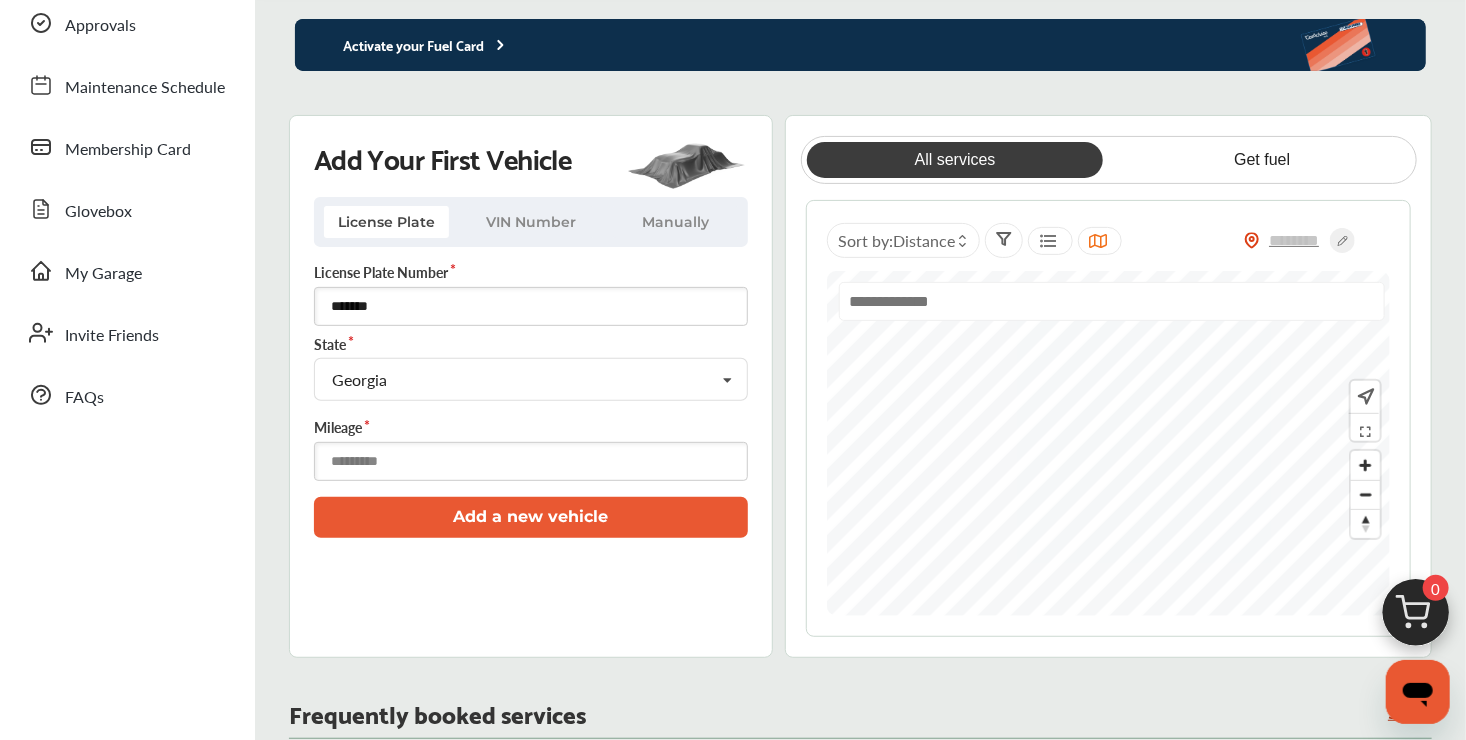 type on "******" 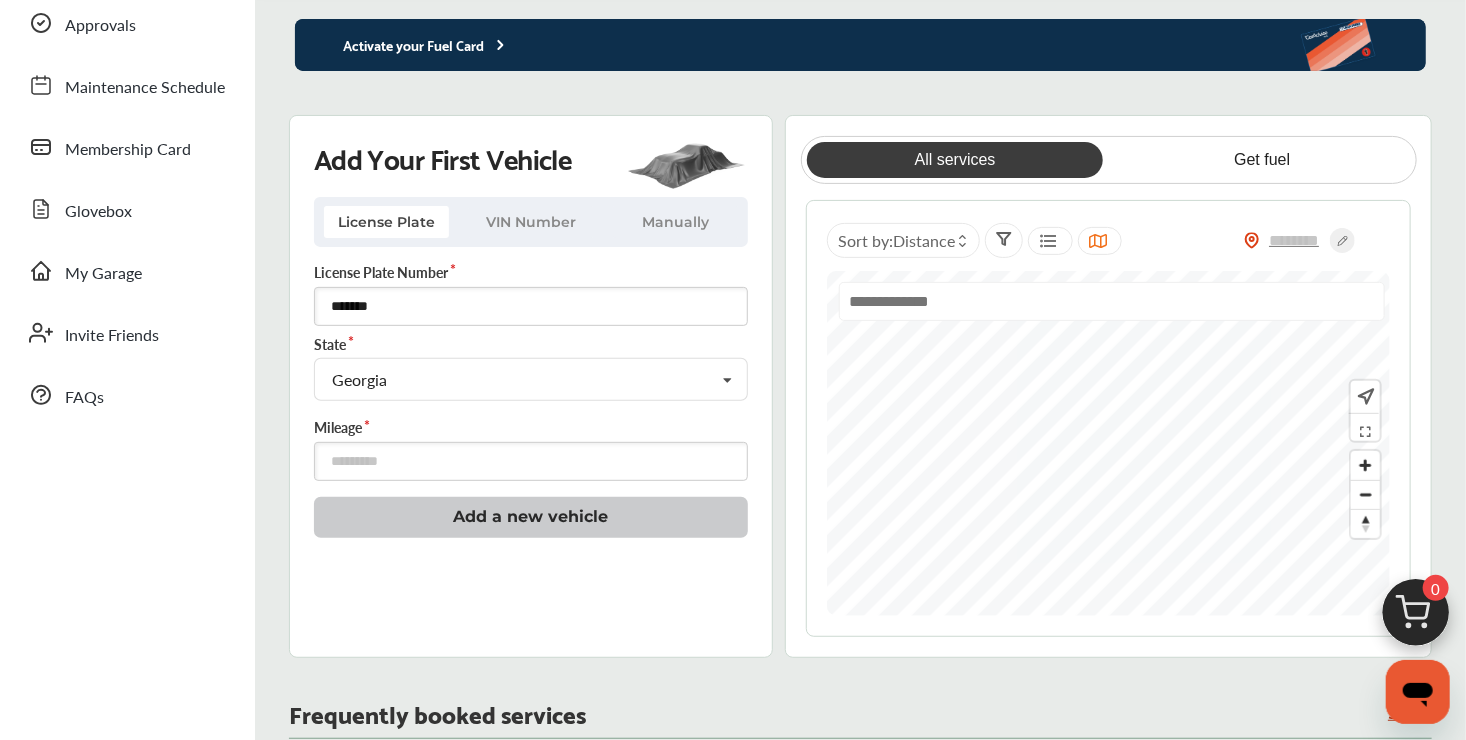 click on "Add a new vehicle" at bounding box center [531, 517] 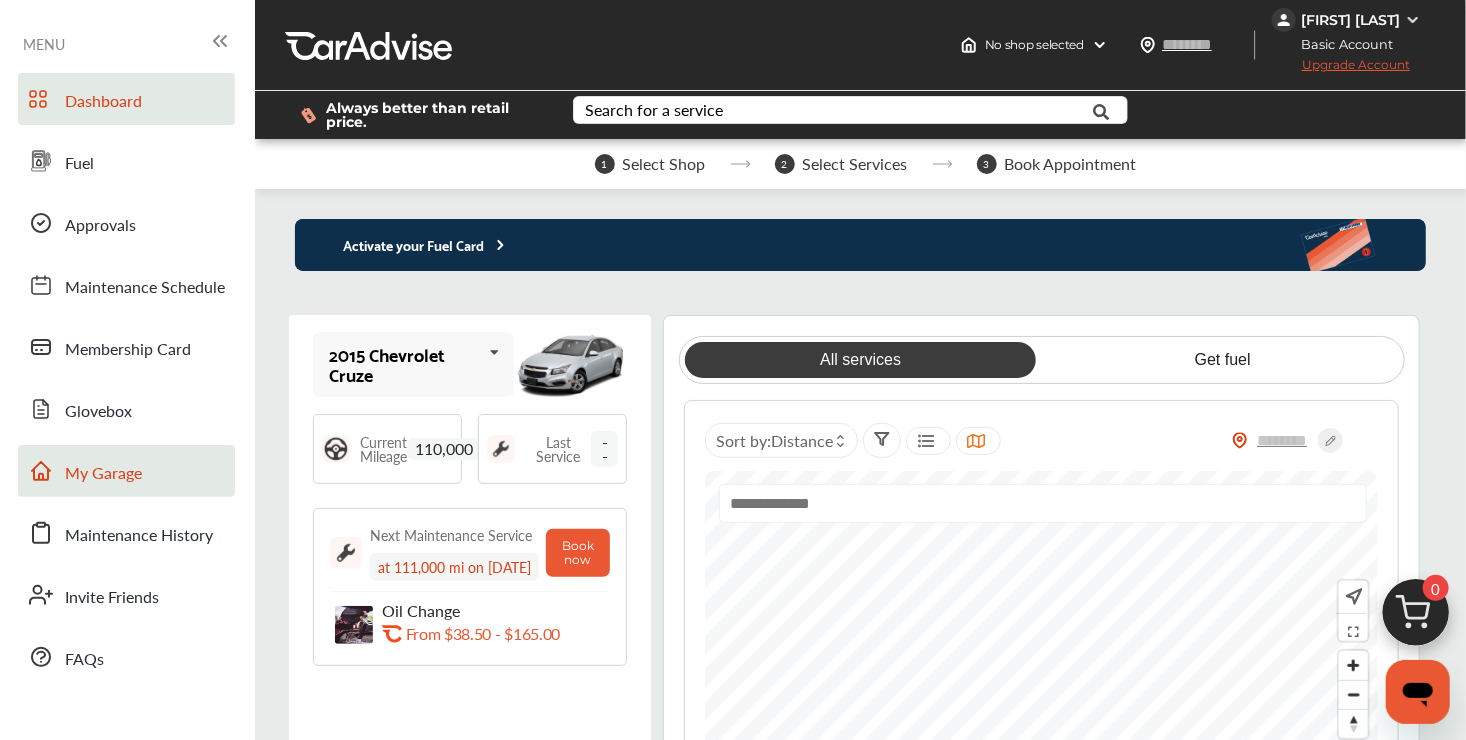 click on "My Garage" at bounding box center (103, 474) 